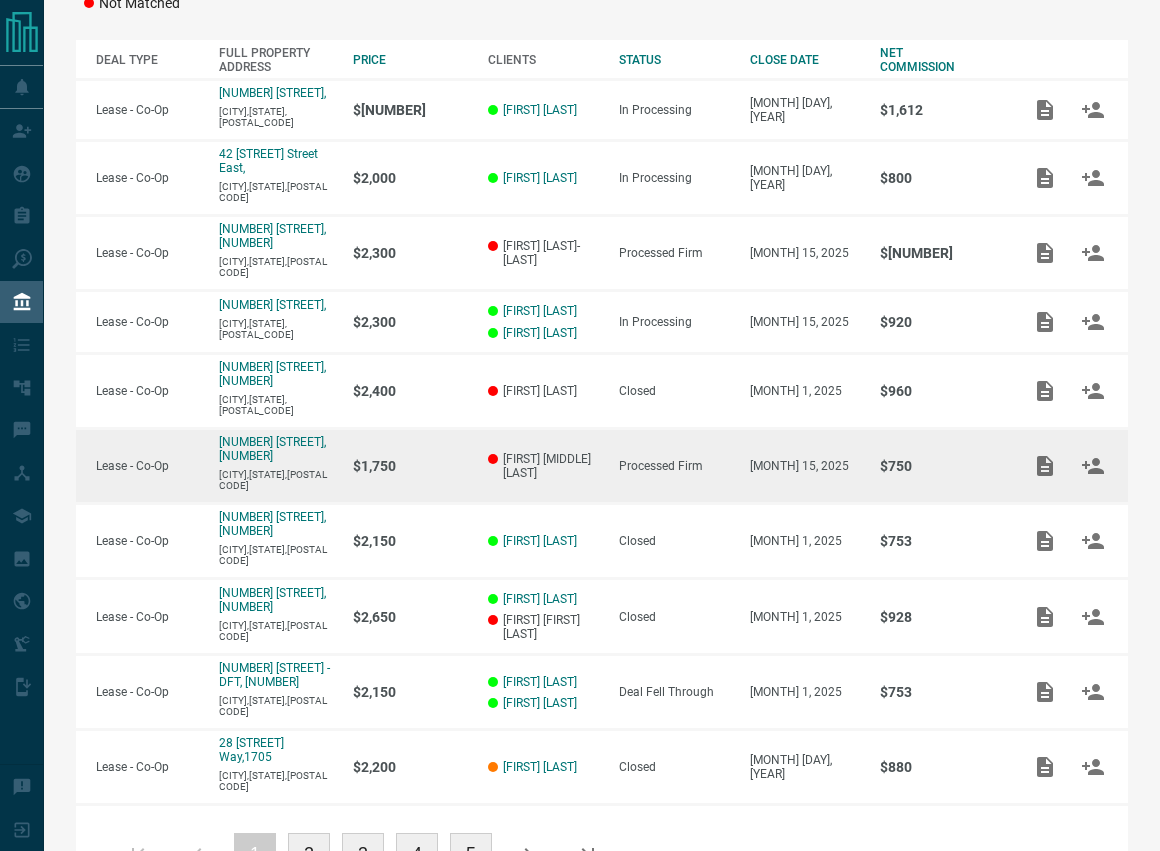 scroll, scrollTop: 292, scrollLeft: 0, axis: vertical 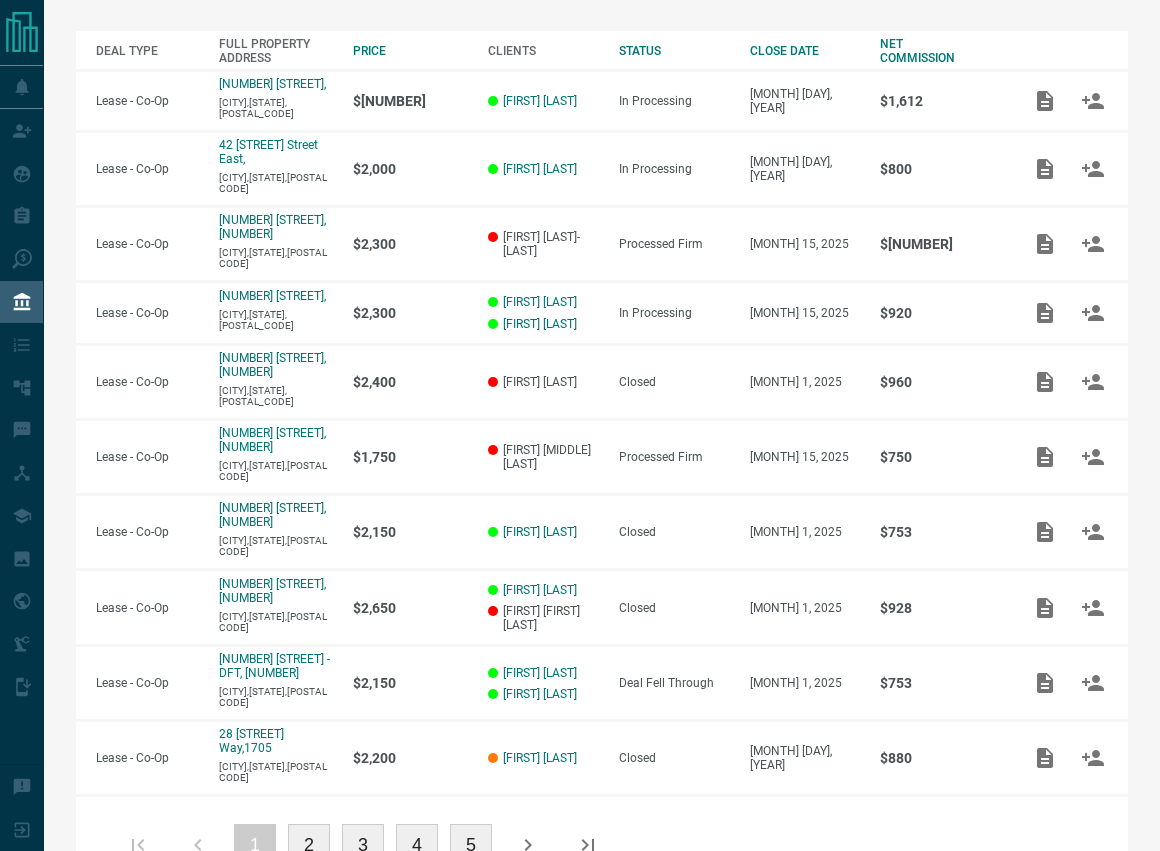 click on "2" at bounding box center (309, 845) 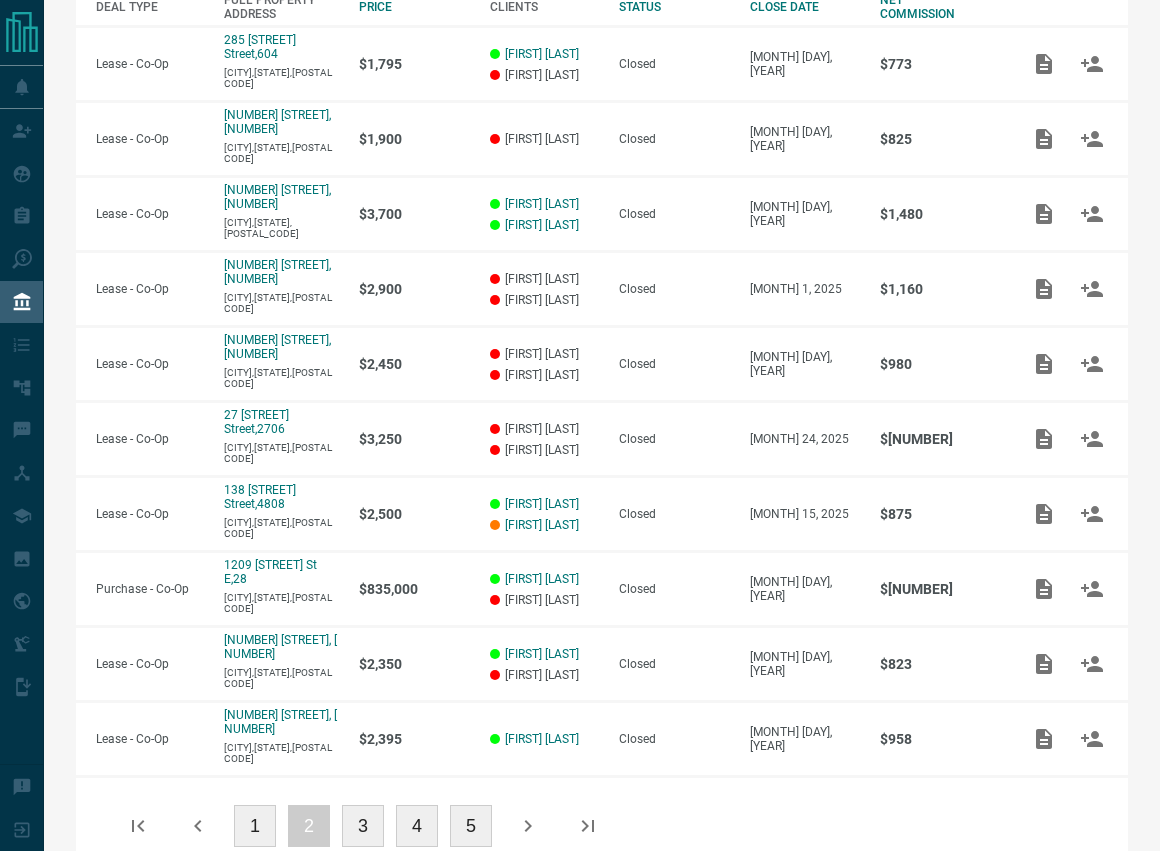 click on "2" at bounding box center [309, 826] 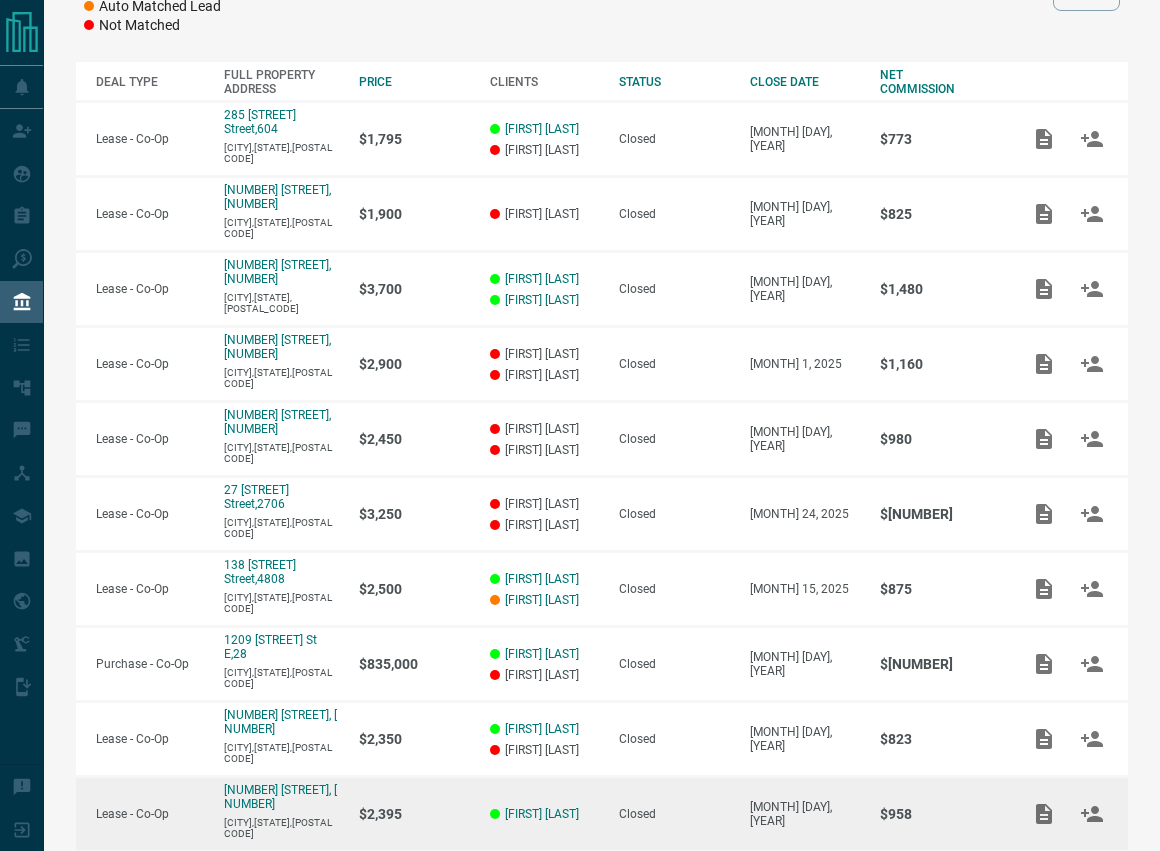 scroll, scrollTop: 251, scrollLeft: 0, axis: vertical 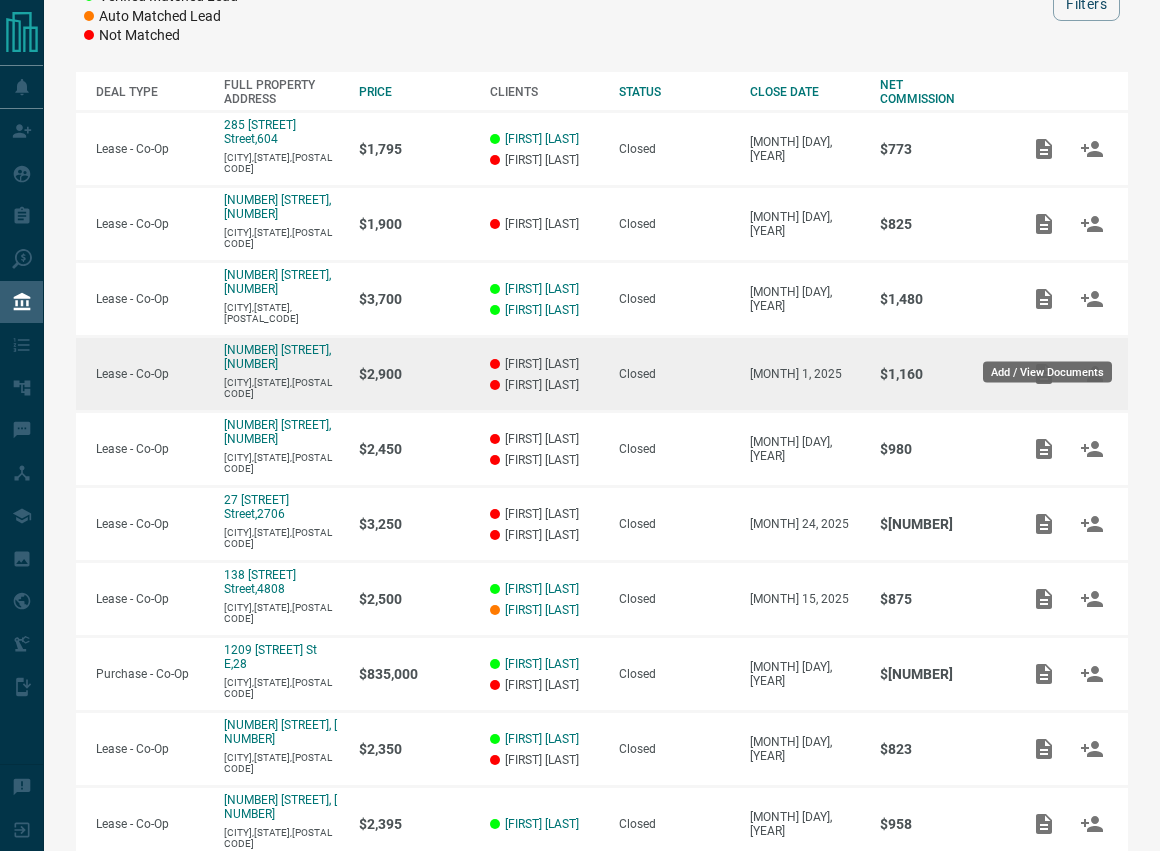 click 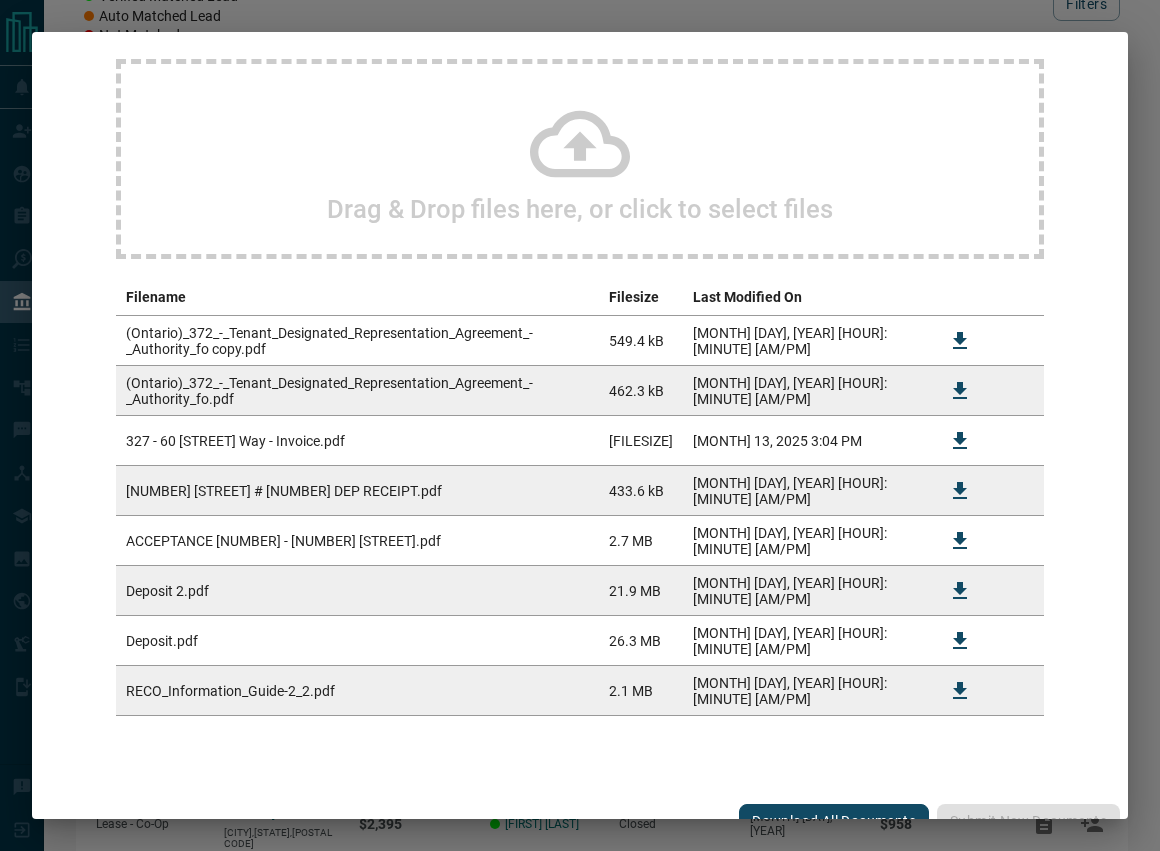 scroll, scrollTop: 168, scrollLeft: 0, axis: vertical 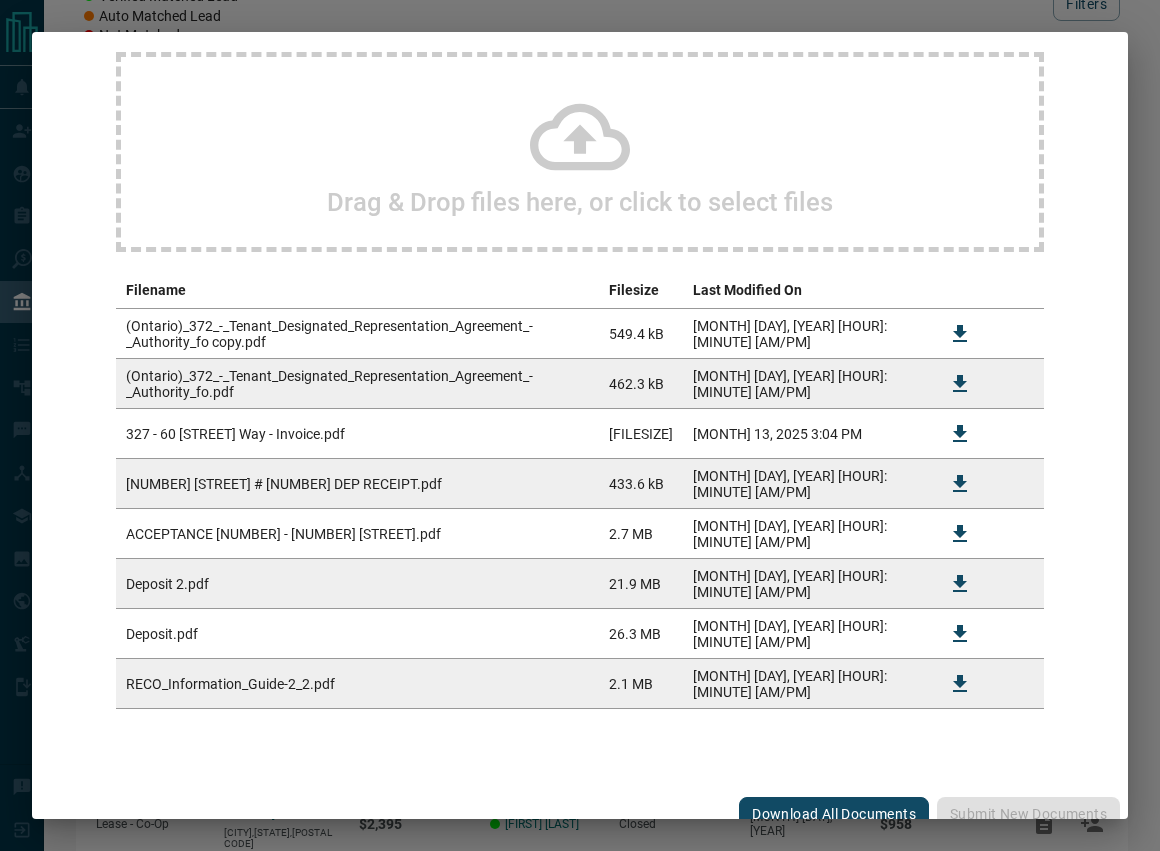 click on "#[NUMBER] - [NUMBER] [STREET], [NUMBER] Upload Documents Deal Checklist Drag & Drop files here, or click to select files Filename Filesize Last Modified On     (Ontario)_372_-_Tenant_Designated_Representation_Agreement_-_Authority_fo copy.pdf 549.4 kB [MONTH] [DAY], [YEAR] [HOUR]:[MINUTE] [AM/PM] (Ontario)_372_-_Tenant_Designated_Representation_Agreement_-_Authority_fo.pdf 462.3 kB [MONTH] [DAY], [YEAR] [HOUR]:[MINUTE] [AM/PM] [NUMBER] - [NUMBER] [STREET] - Invoice.pdf 125.2 kB [MONTH] [DAY], [YEAR] [HOUR]:[MINUTE] [AM/PM] [NUMBER] [STREET] # [NUMBER] DEP RECEIPT.pdf 433.6 kB [MONTH] [DAY], [YEAR] [HOUR]:[MINUTE] [AM/PM] ACCEPTANCE [NUMBER] - [NUMBER] [STREET].pdf 2.7 MB [MONTH] [DAY], [YEAR] [HOUR]:[MINUTE] [AM/PM] Deposit [NUMBER].pdf 21.9 MB [MONTH] [DAY], [YEAR] [HOUR]:[MINUTE] [AM/PM] Deposit.pdf 26.3 MB [MONTH] [DAY], [YEAR] [HOUR]:[MINUTE] [AM/PM] RECO_Information_Guide-[NUMBER]_2.pdf 2.1 MB [MONTH] [DAY], [YEAR] [HOUR]:[MINUTE] [AM/PM] Download All Documents Submit new documents" at bounding box center [580, 425] 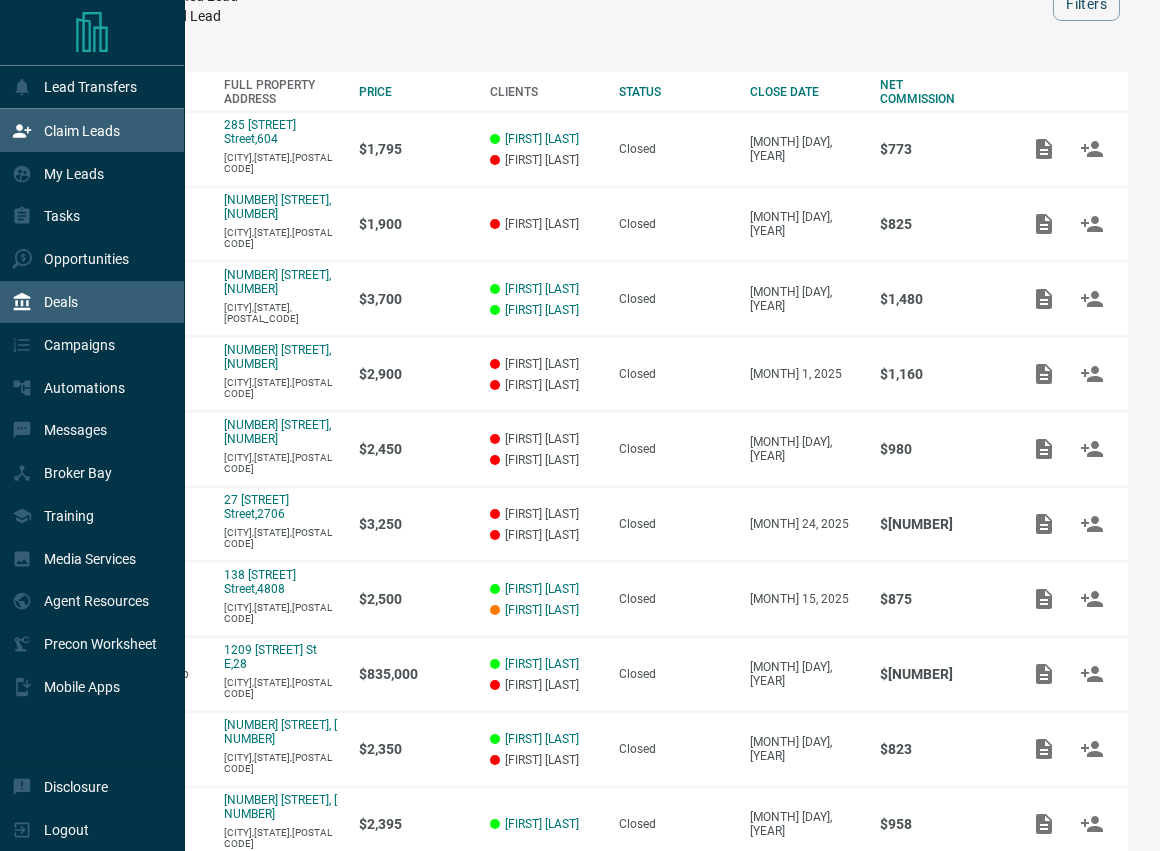 click 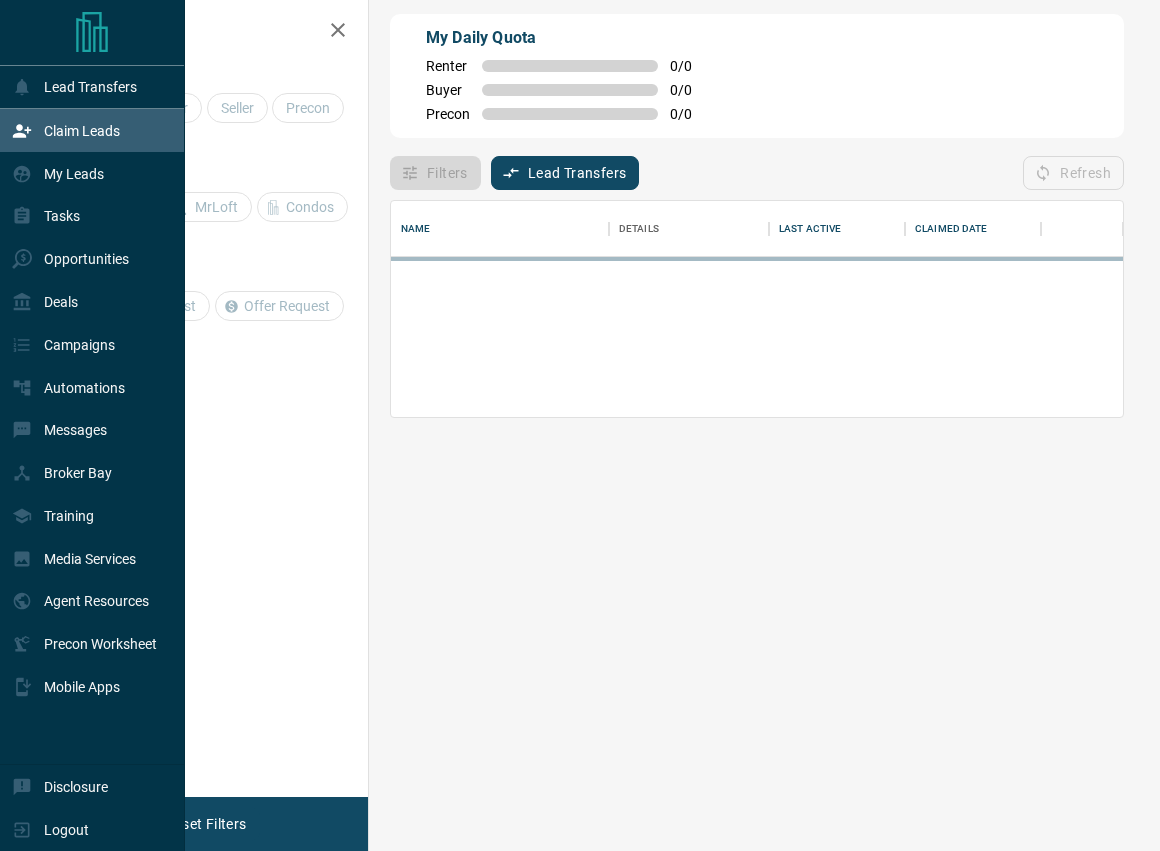scroll, scrollTop: 0, scrollLeft: 0, axis: both 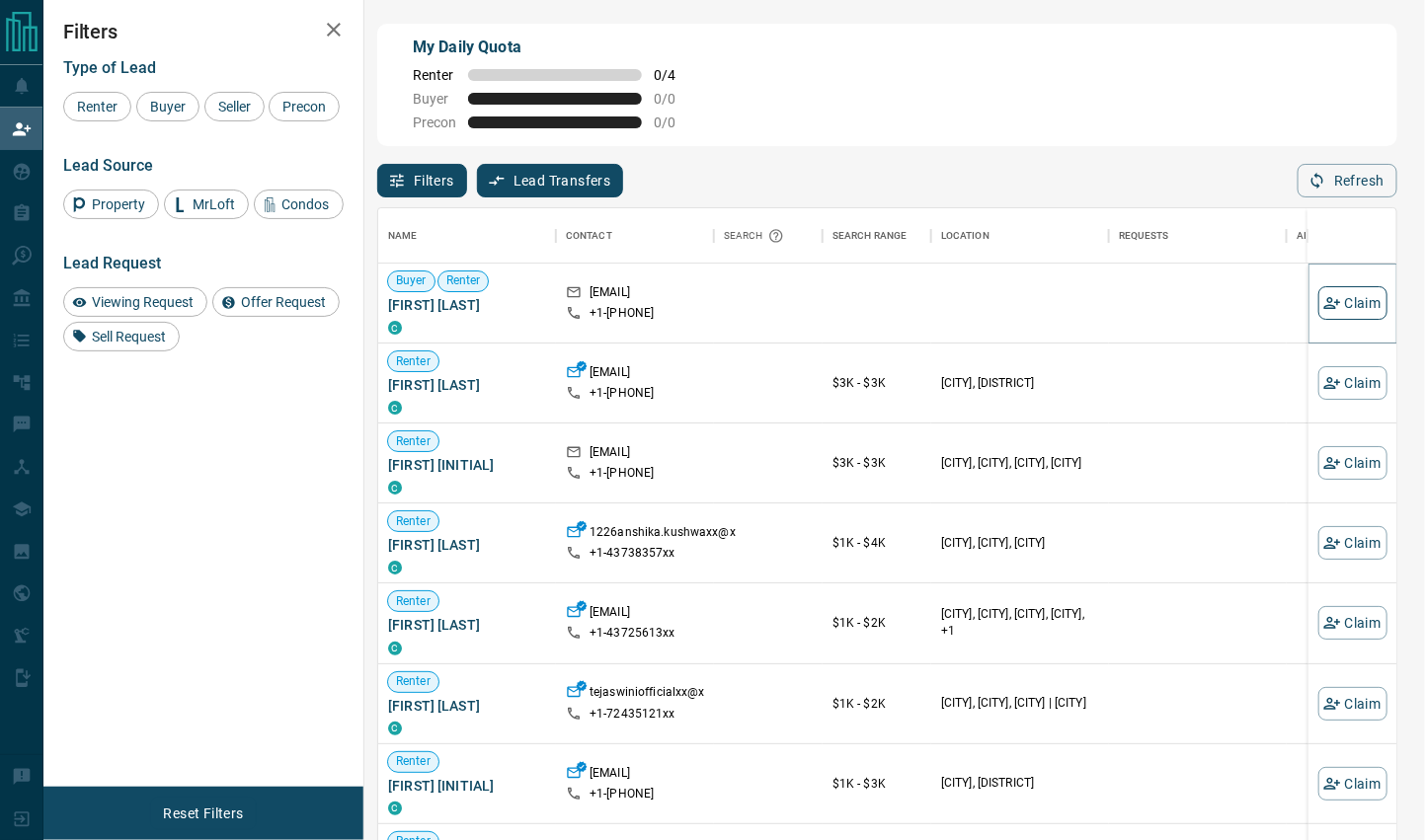 click on "Claim" at bounding box center [1353, 303] 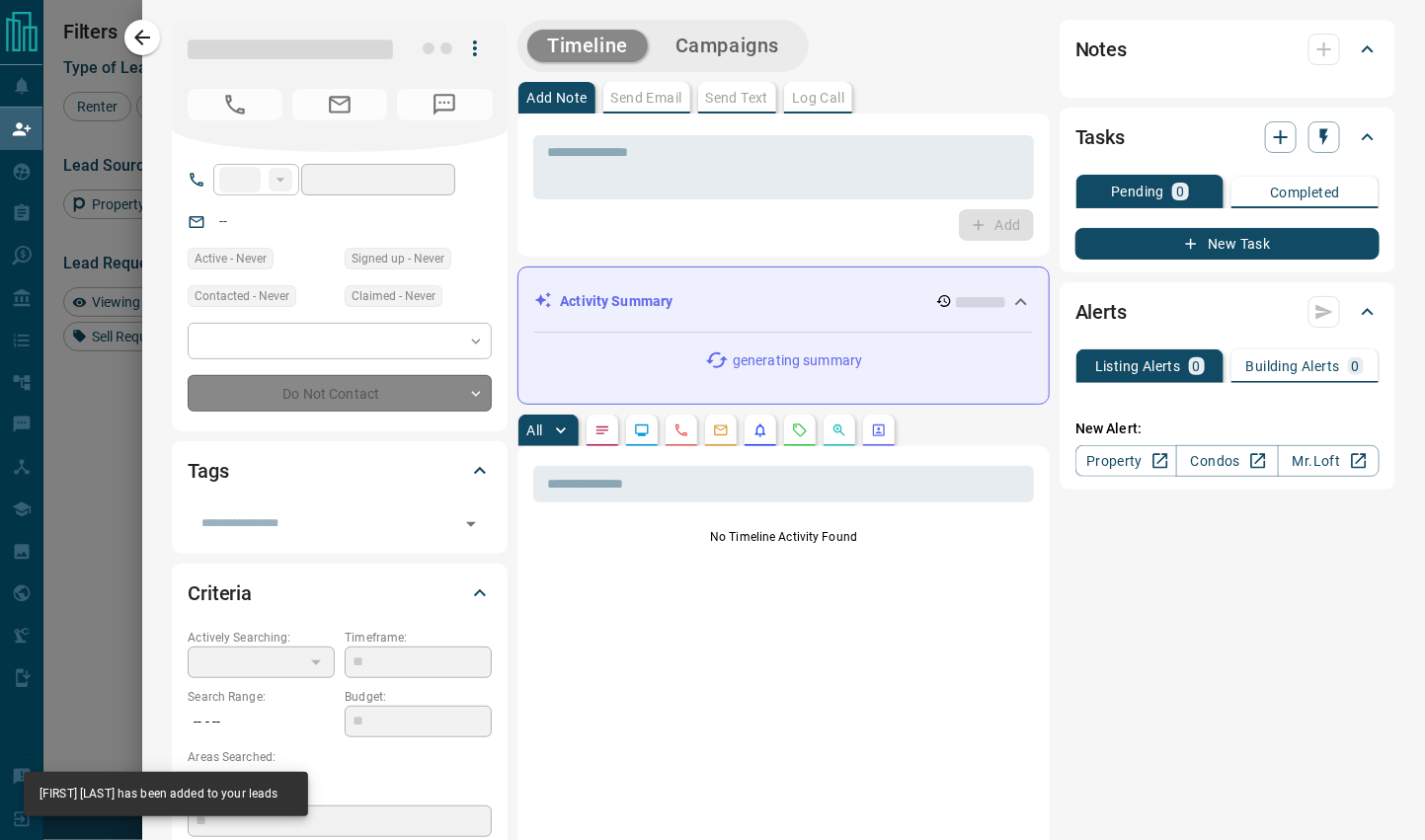 type on "**" 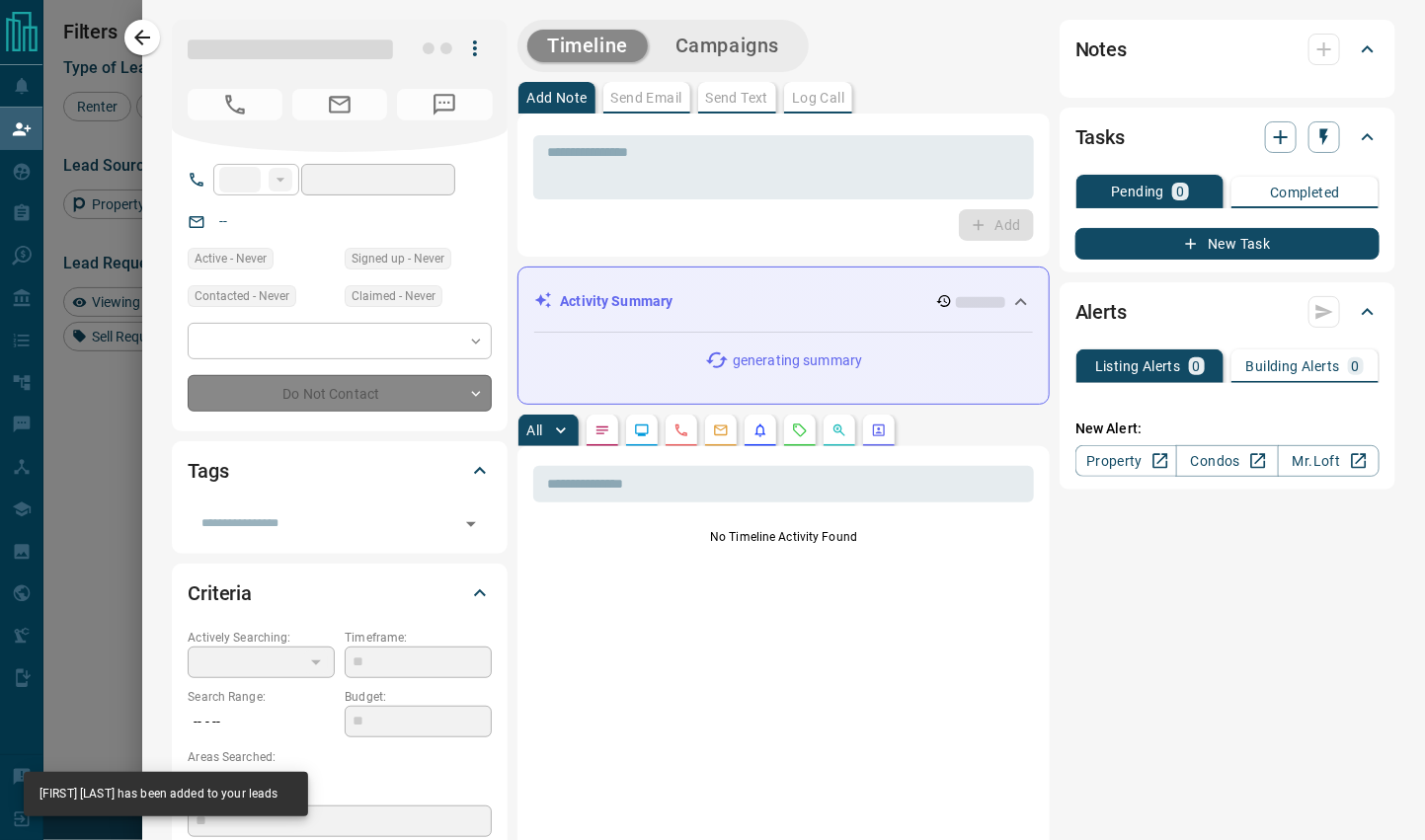 type on "**********" 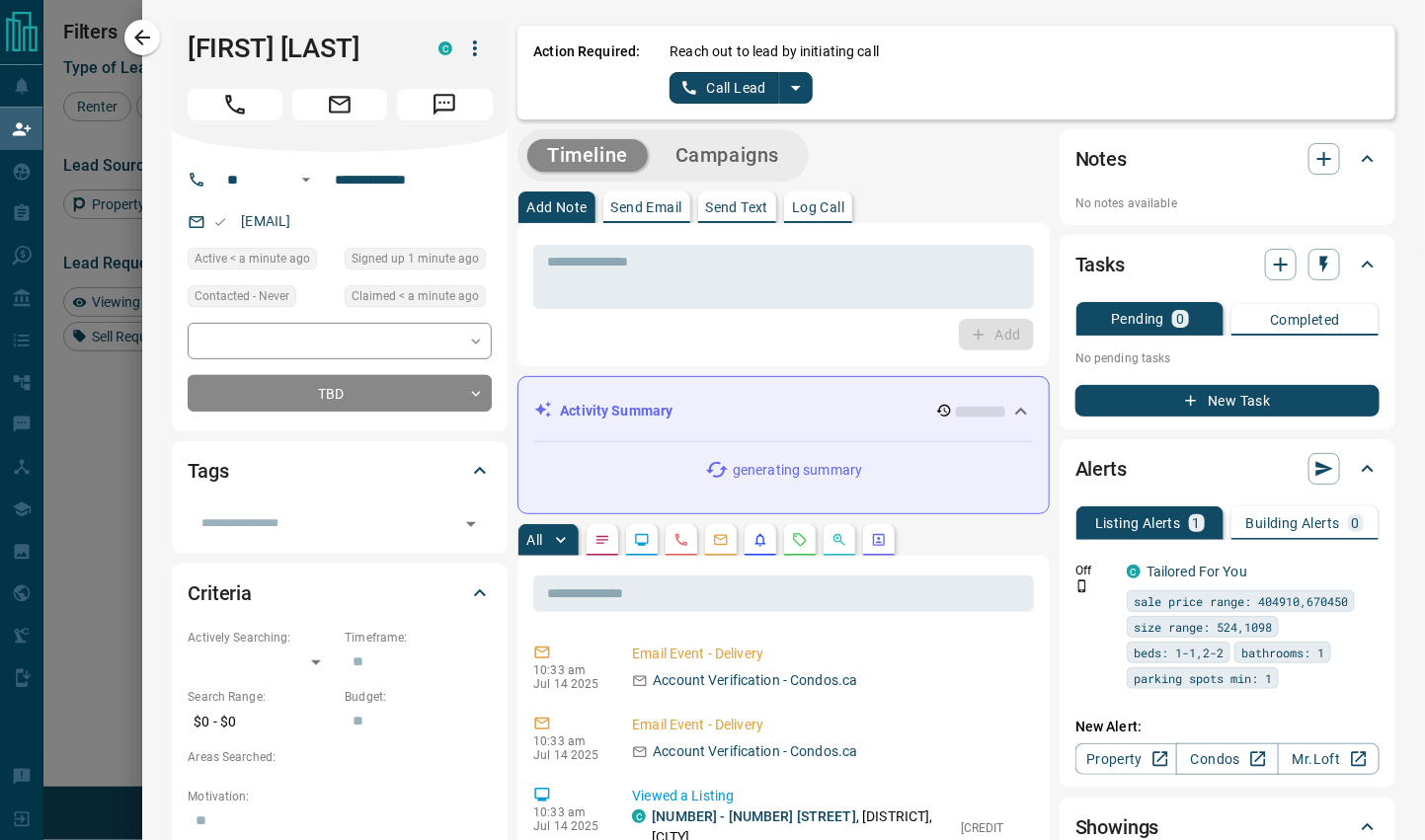 scroll, scrollTop: 0, scrollLeft: 0, axis: both 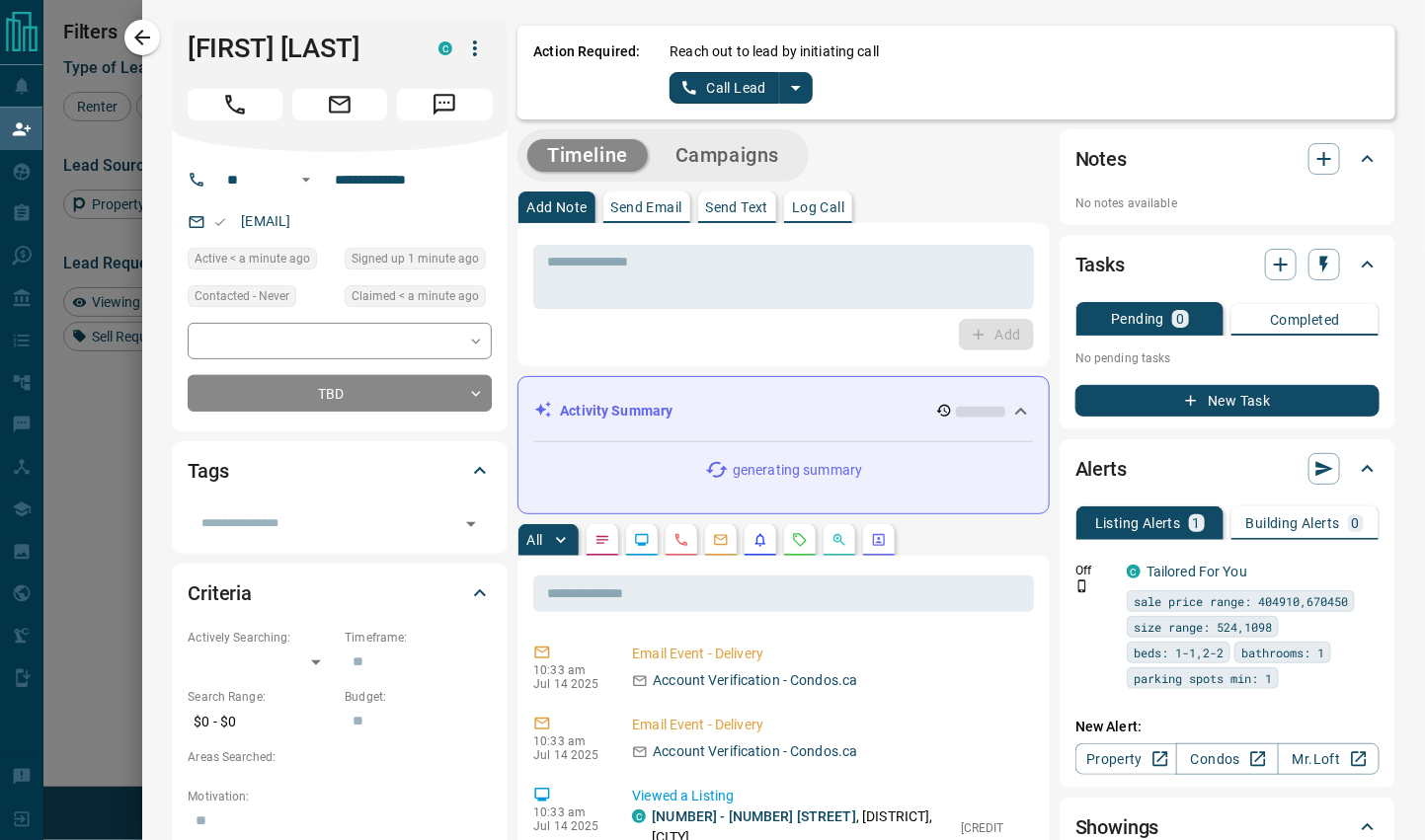 click 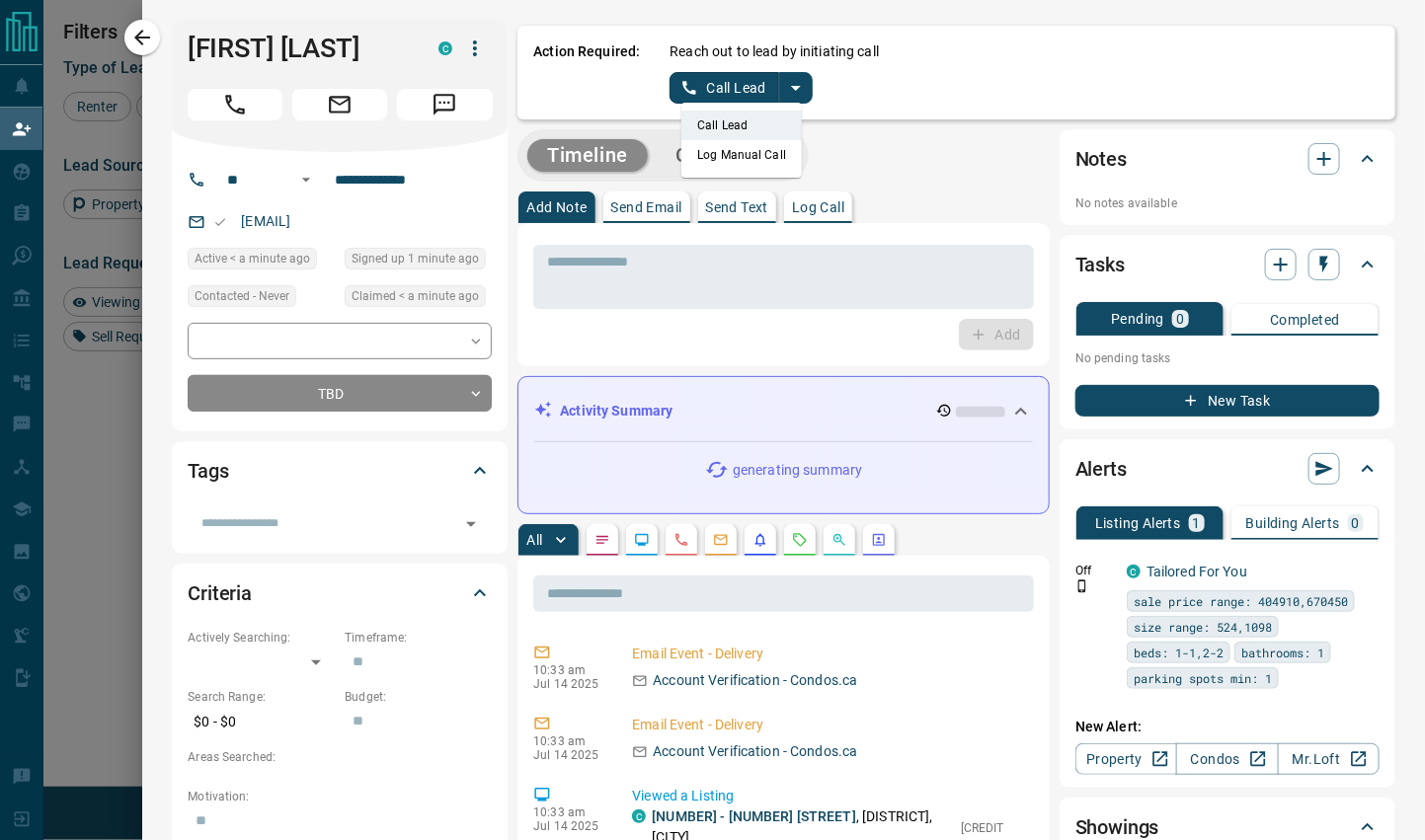 click on "Log Manual Call" at bounding box center (742, 155) 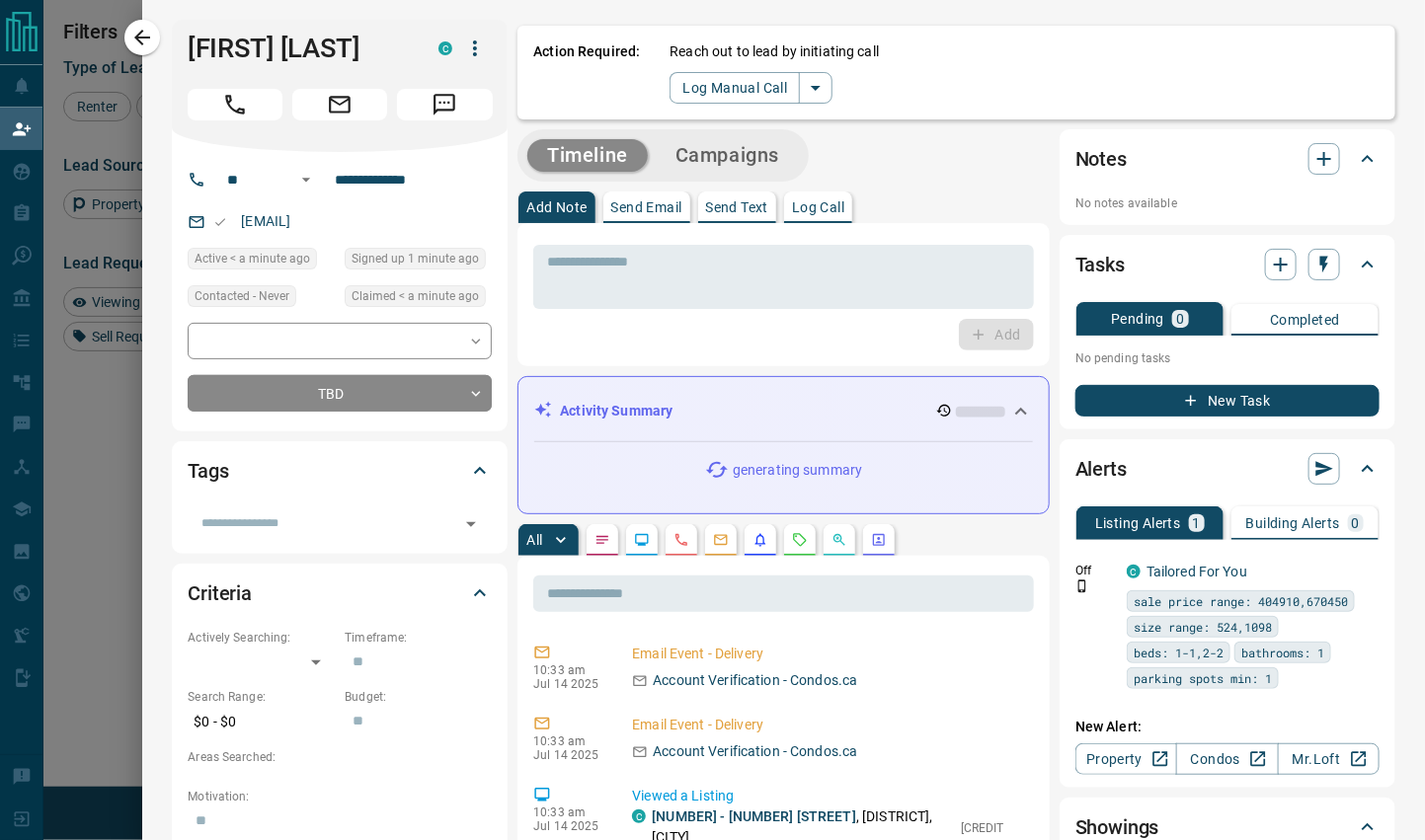 click on "Action Required: Reach out to lead by initiating call Log Manual Call" at bounding box center (956, 72) 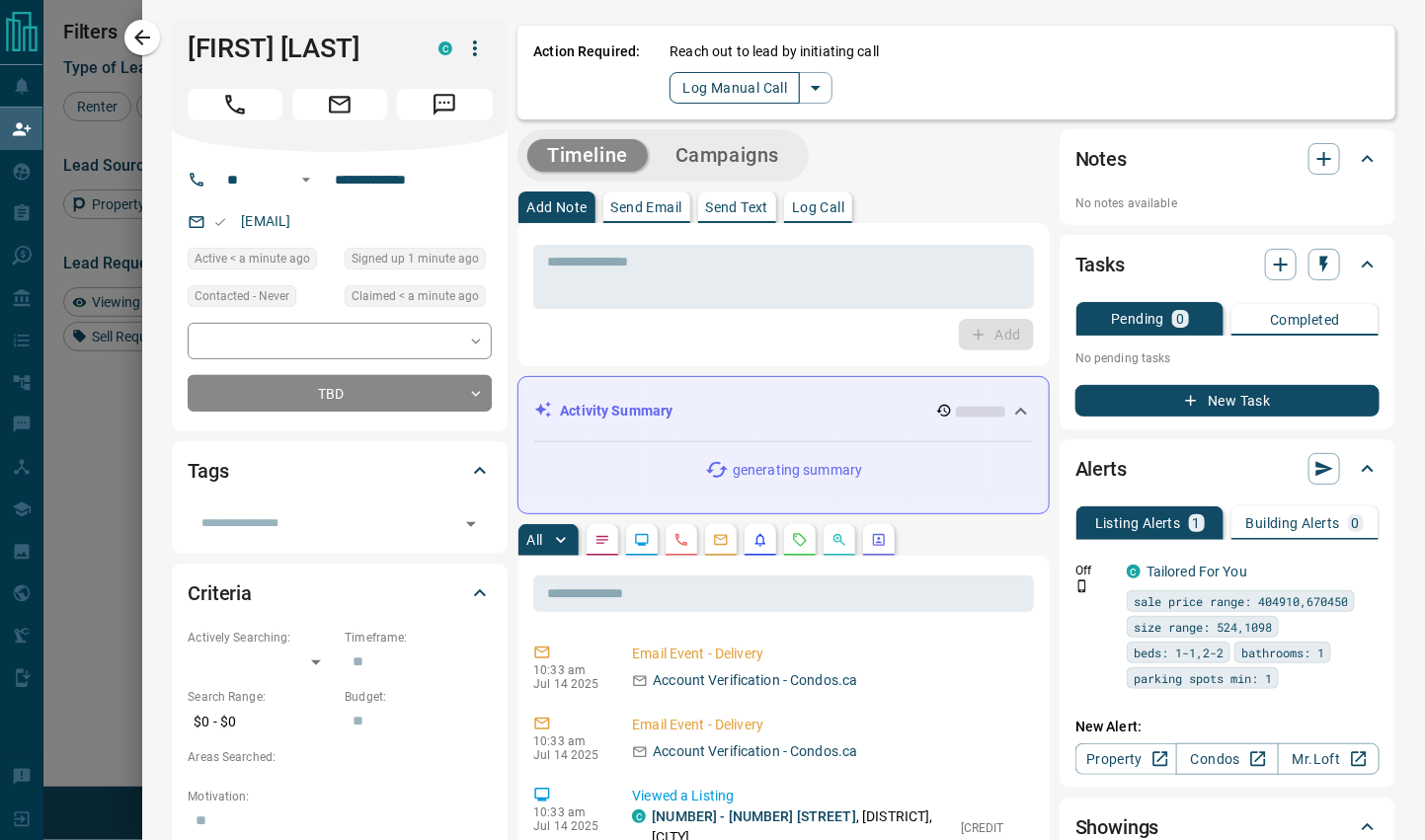 click on "Log Manual Call" at bounding box center (735, 88) 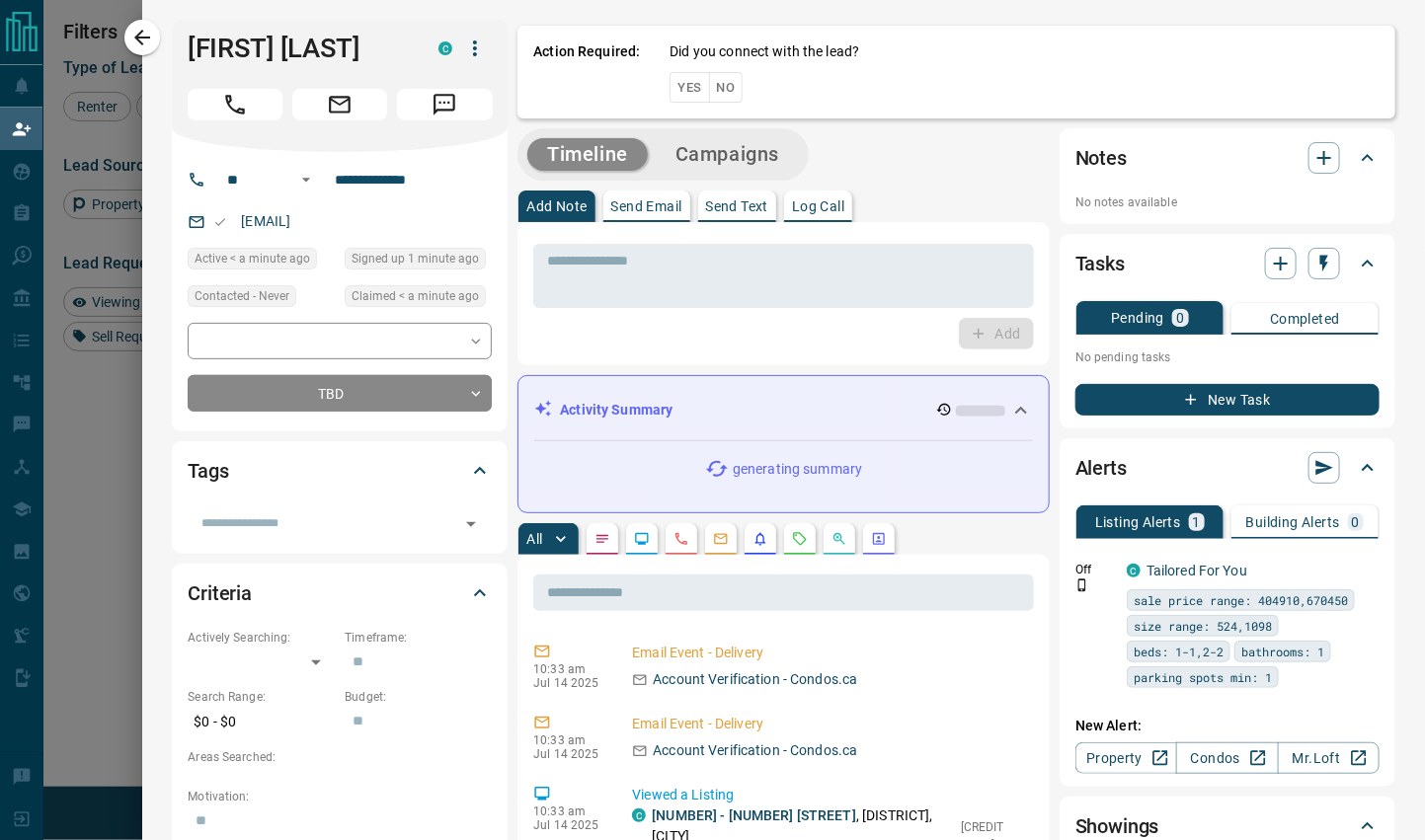click on "No" at bounding box center [726, 87] 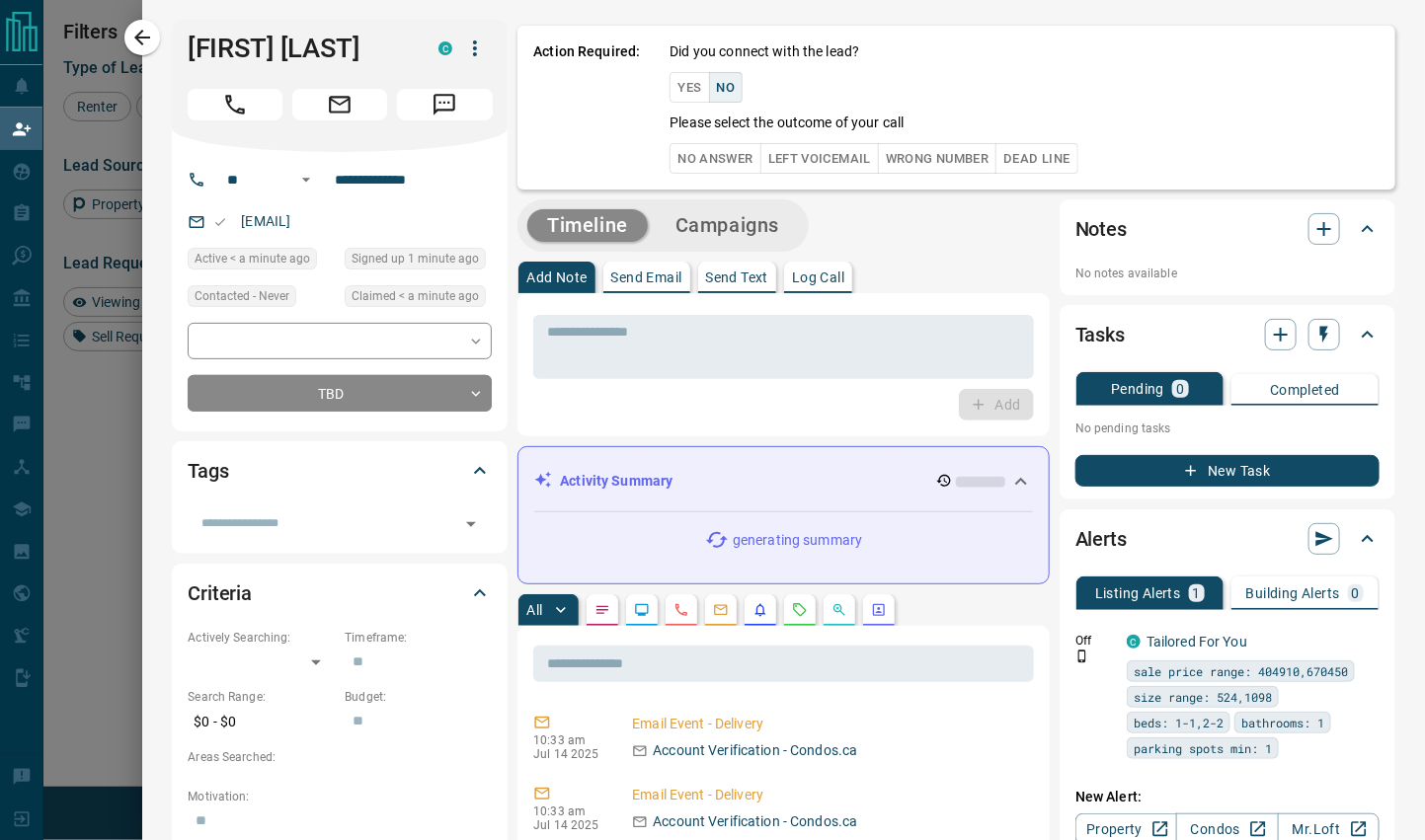 click on "No Answer" at bounding box center (715, 158) 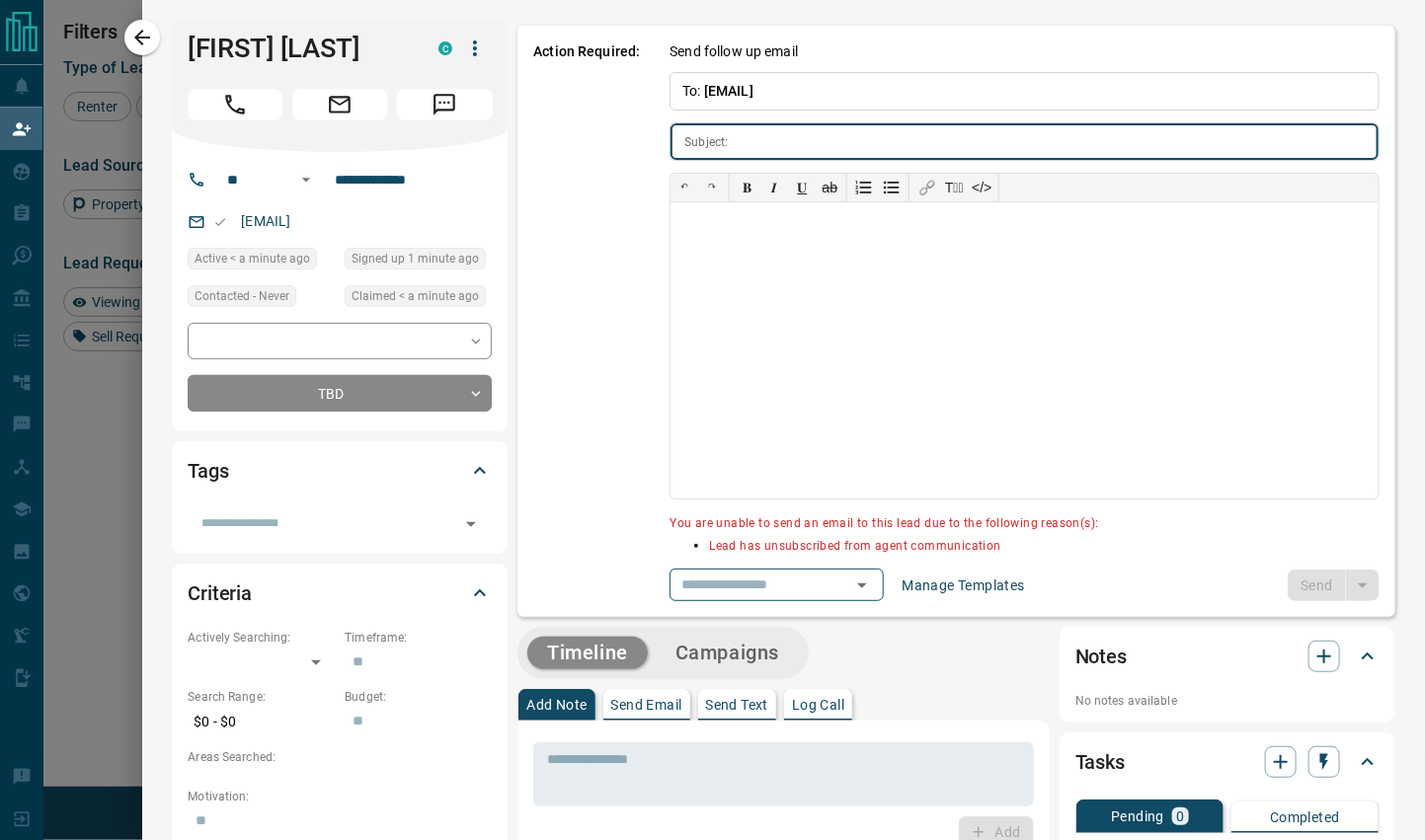 type on "**********" 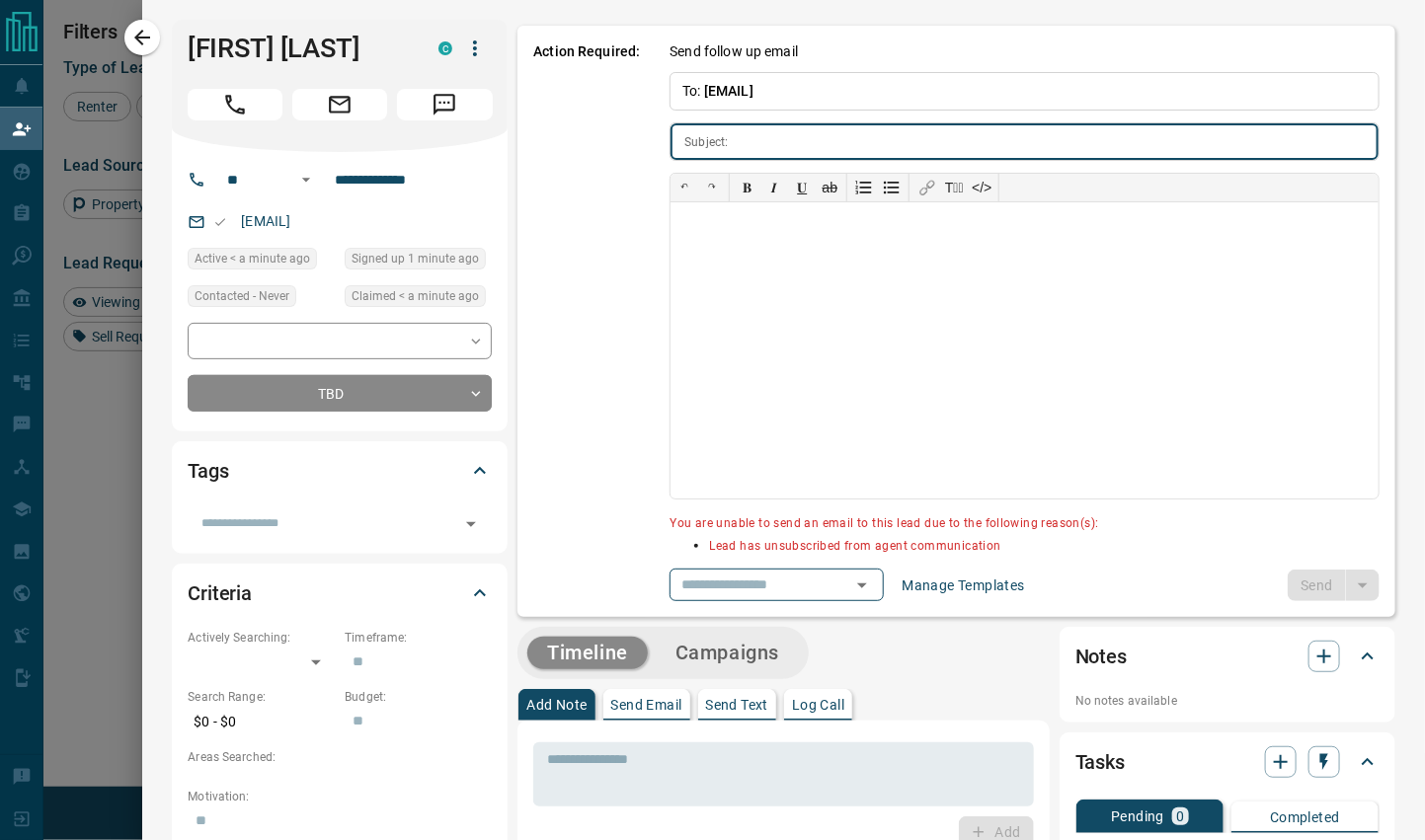 type on "**********" 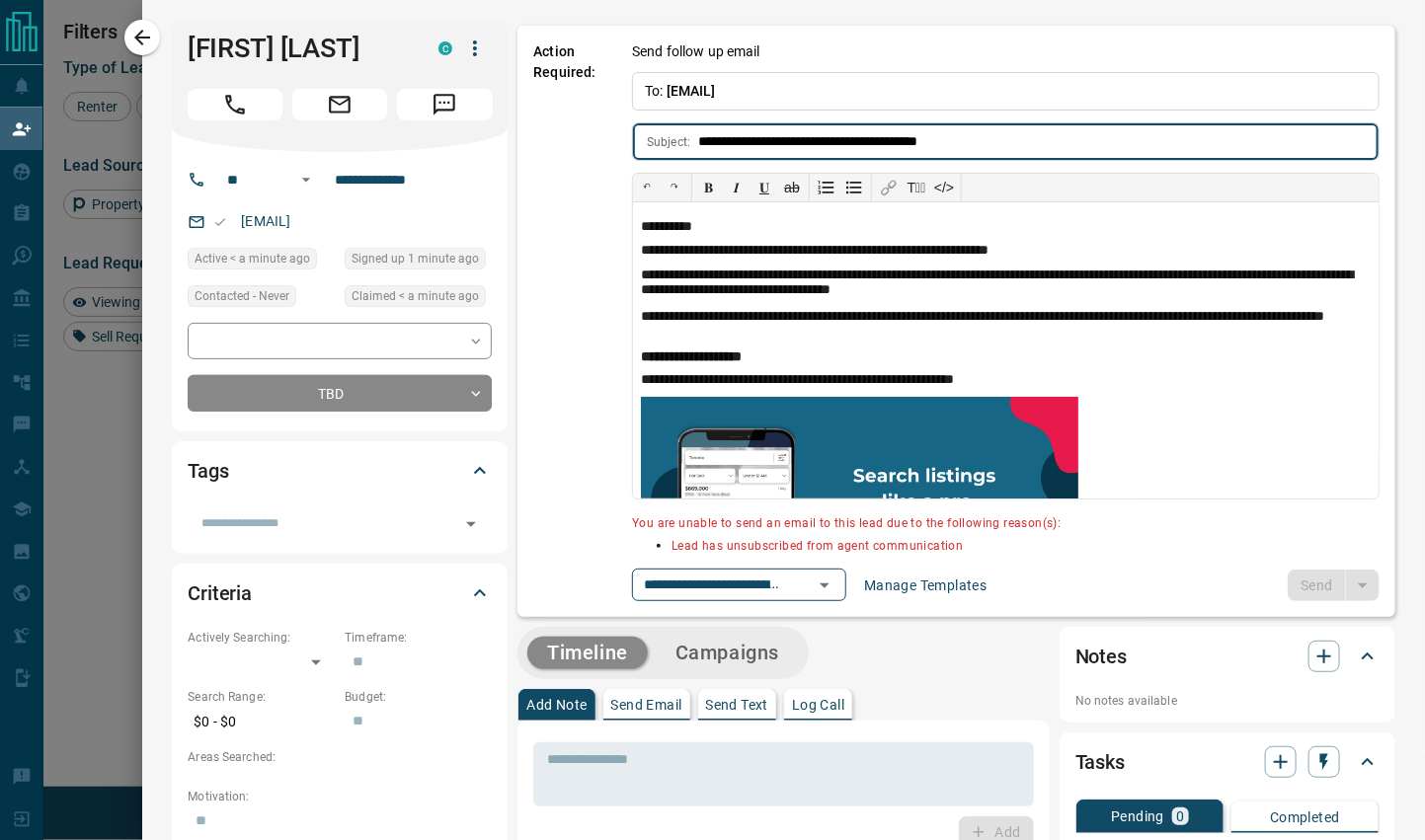 click on "Timeline Campaigns Add Note Send Email Send Text Log Call * ​ Add Activity Summary -- ago Budget Between $[NUMBER] and $[NUMBER] for buying, around $[NUMBER] for renting Location [CITY], [STATE], specifically in the [NEIGHBORHOOD] neighbourhood Size & Rooms Interested in 1 to 2 bedrooms, sizes ranging from 582 sqft to 966 sqft Activity Pattern Based on the lead's activity, the best time to reach out is:  9:00 AM - 10:00 AM Repeated Interest The building at [NUMBER] [STREET] and listings within it Regenerate All ​ 10:33 am [MONTH] [DAY] [YEAR] Email Event - Delivery Account Verification - Condos.ca 10:33 am [MONTH] [DAY] [YEAR] Email Event - Delivery Account Verification - Condos.ca 10:33 am Viewed a Listing C [NUMBER] - [NUMBER] [STREET] , [CITY], [CITY] 1 1 582  sqft $[NUMBER] [CREDIT CARD] 10:33 am Viewed a Listing C [NUMBER] - [NUMBER] [STREET] , [CITY], [CITY] 2 2 966  sqft $[NUMBER] [CREDIT CARD] 10:33 am Viewed a Listing C [NUMBER] - [NUMBER] [STREET] 1 1 582  sqft $[NUMBER]" at bounding box center (783, 1646) 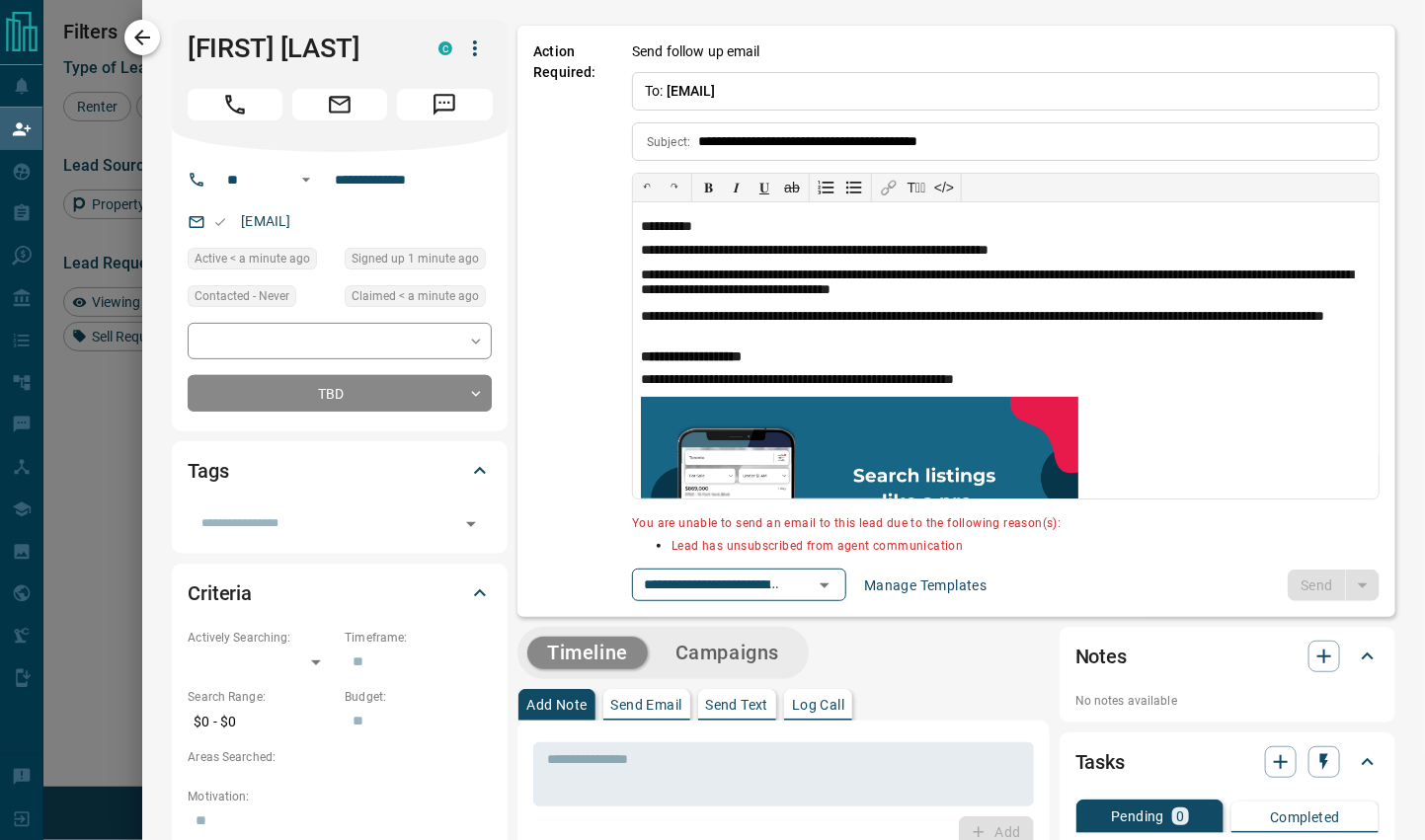 click 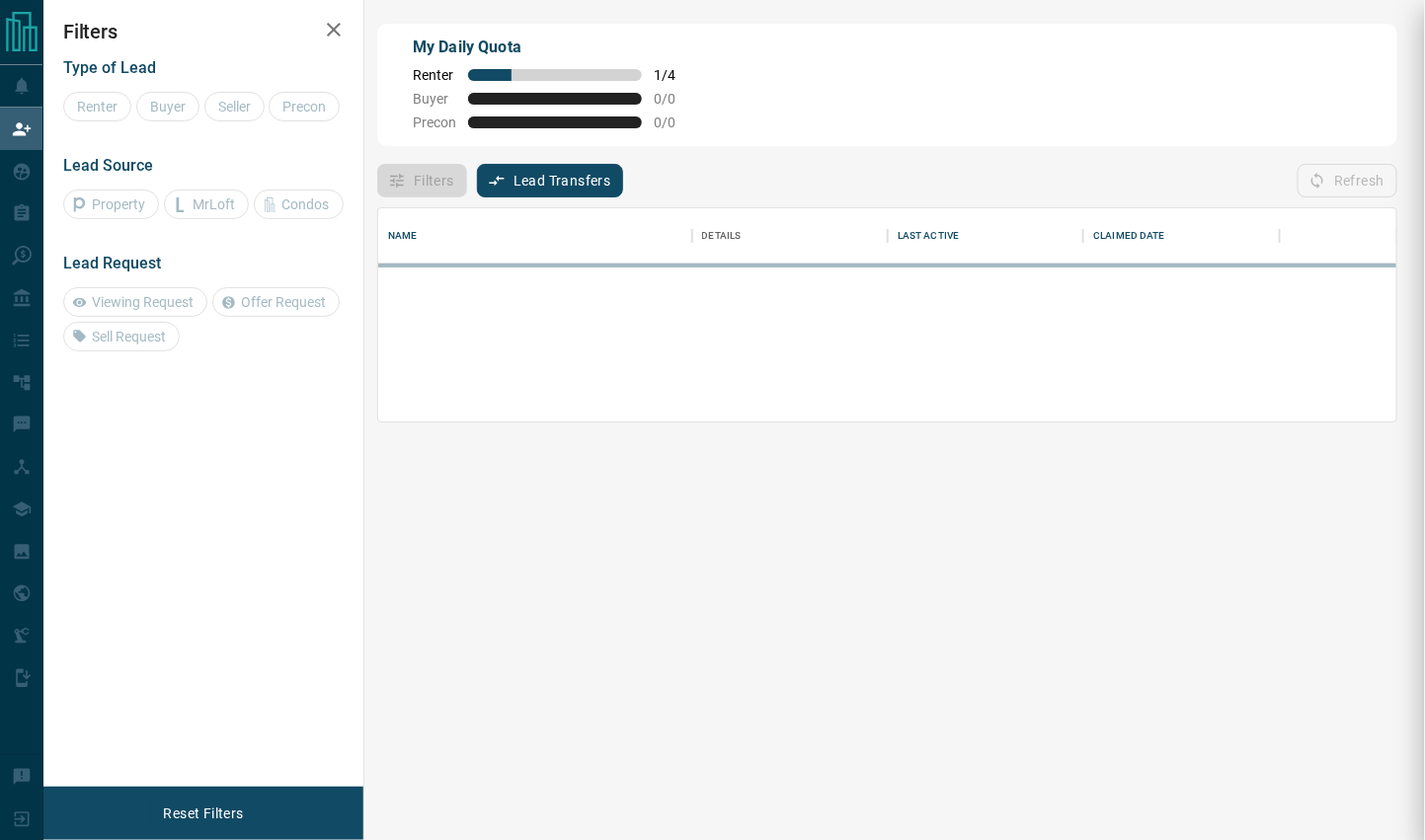 scroll, scrollTop: 0, scrollLeft: 1, axis: horizontal 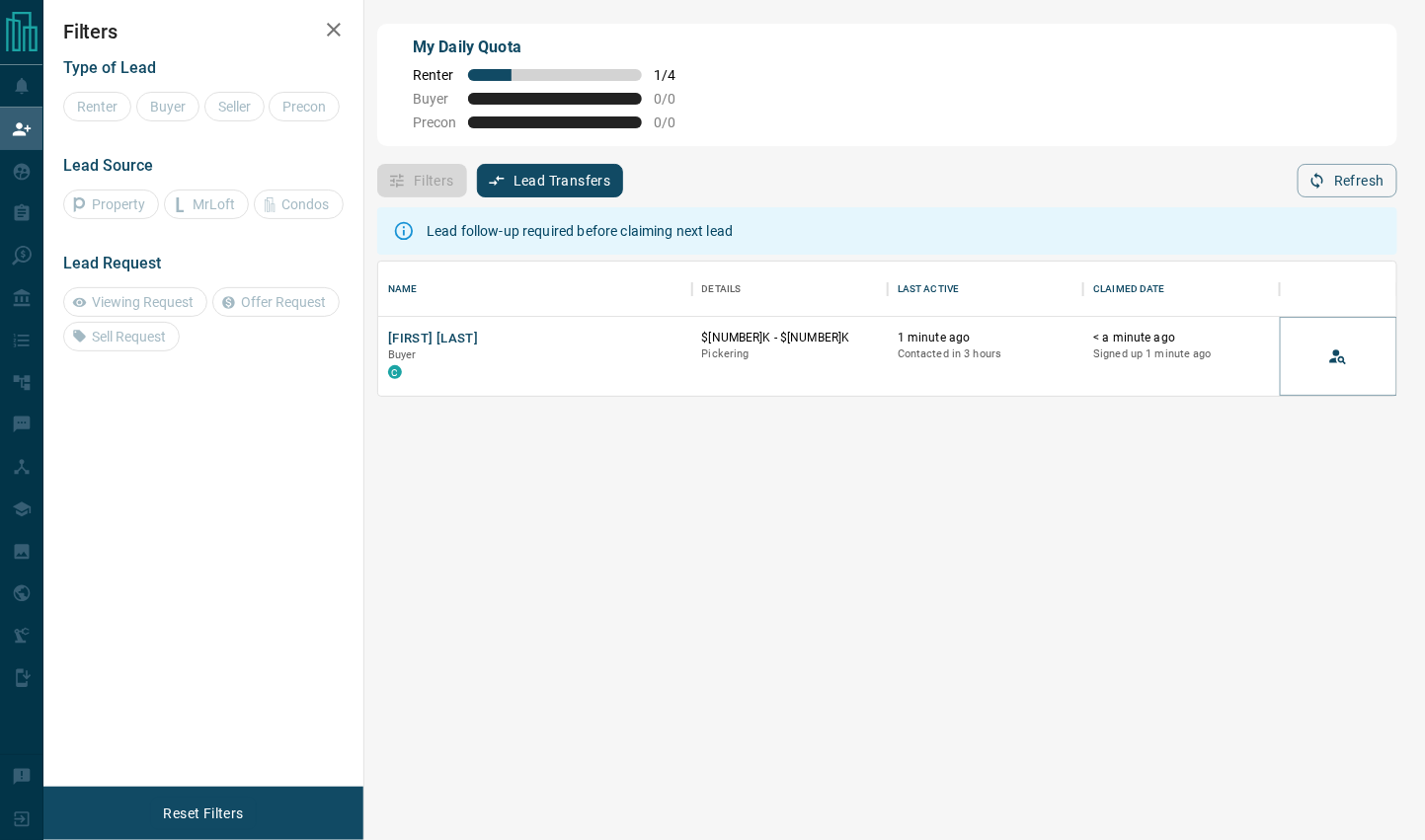 click 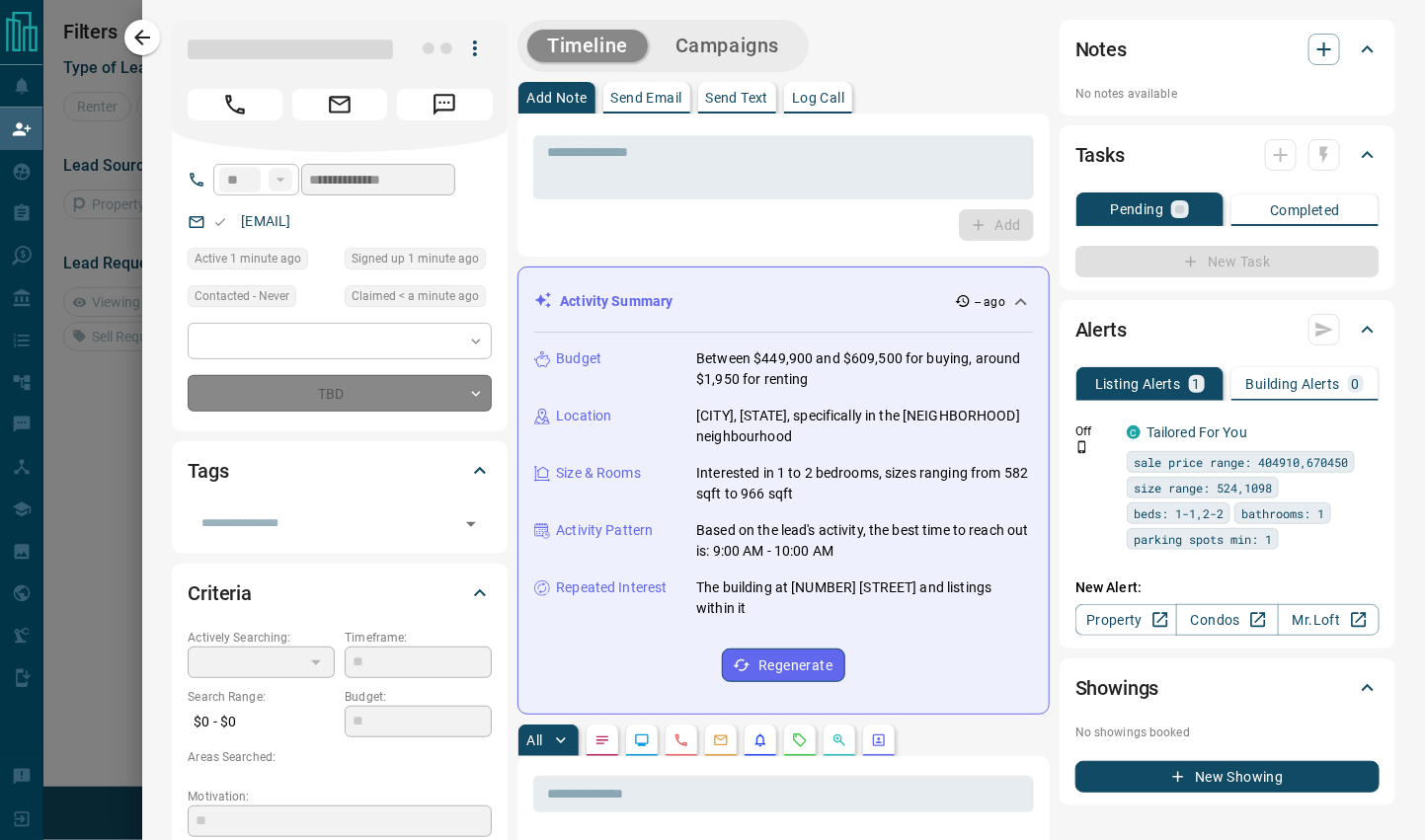 type on "**********" 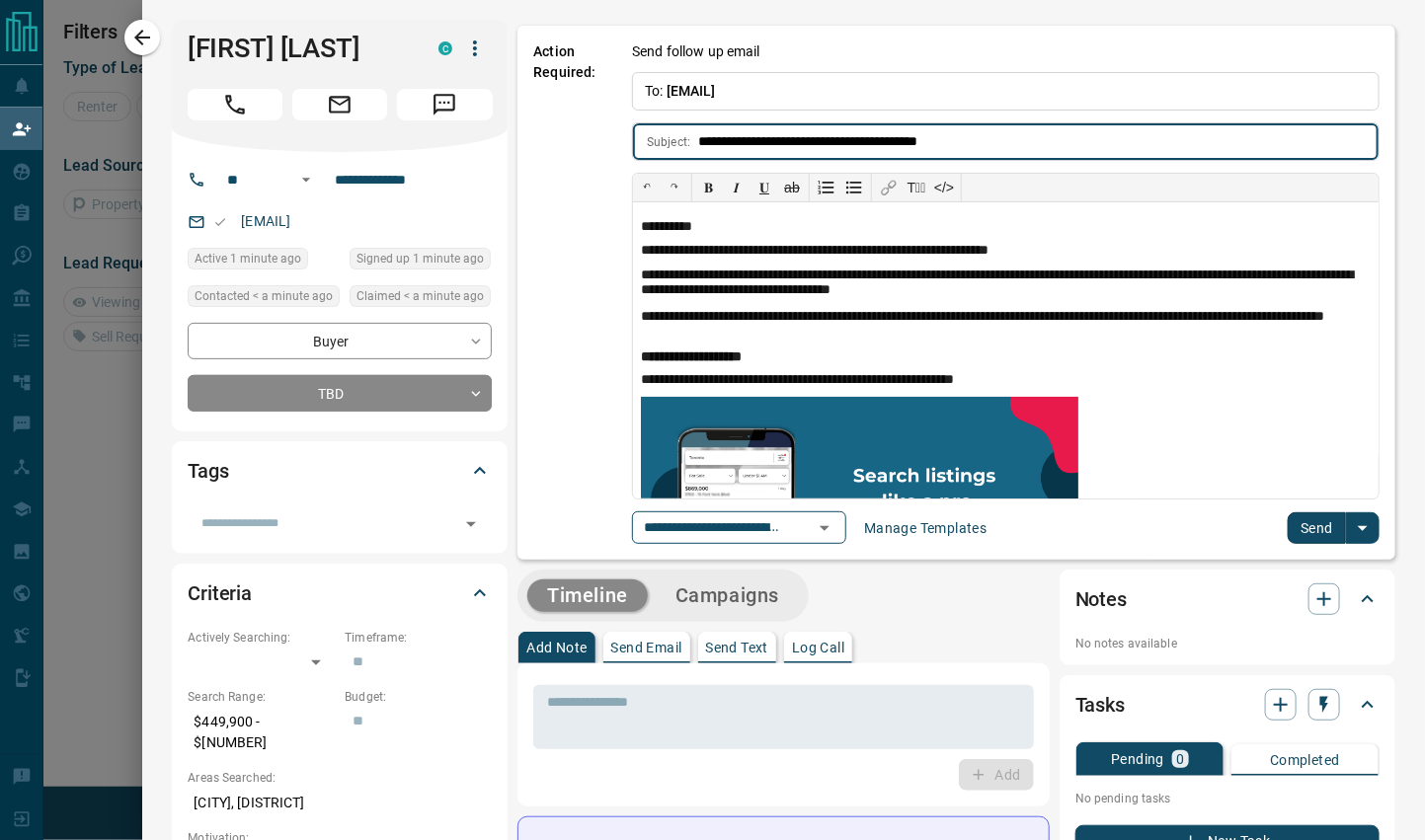 click on "Send" at bounding box center (1316, 528) 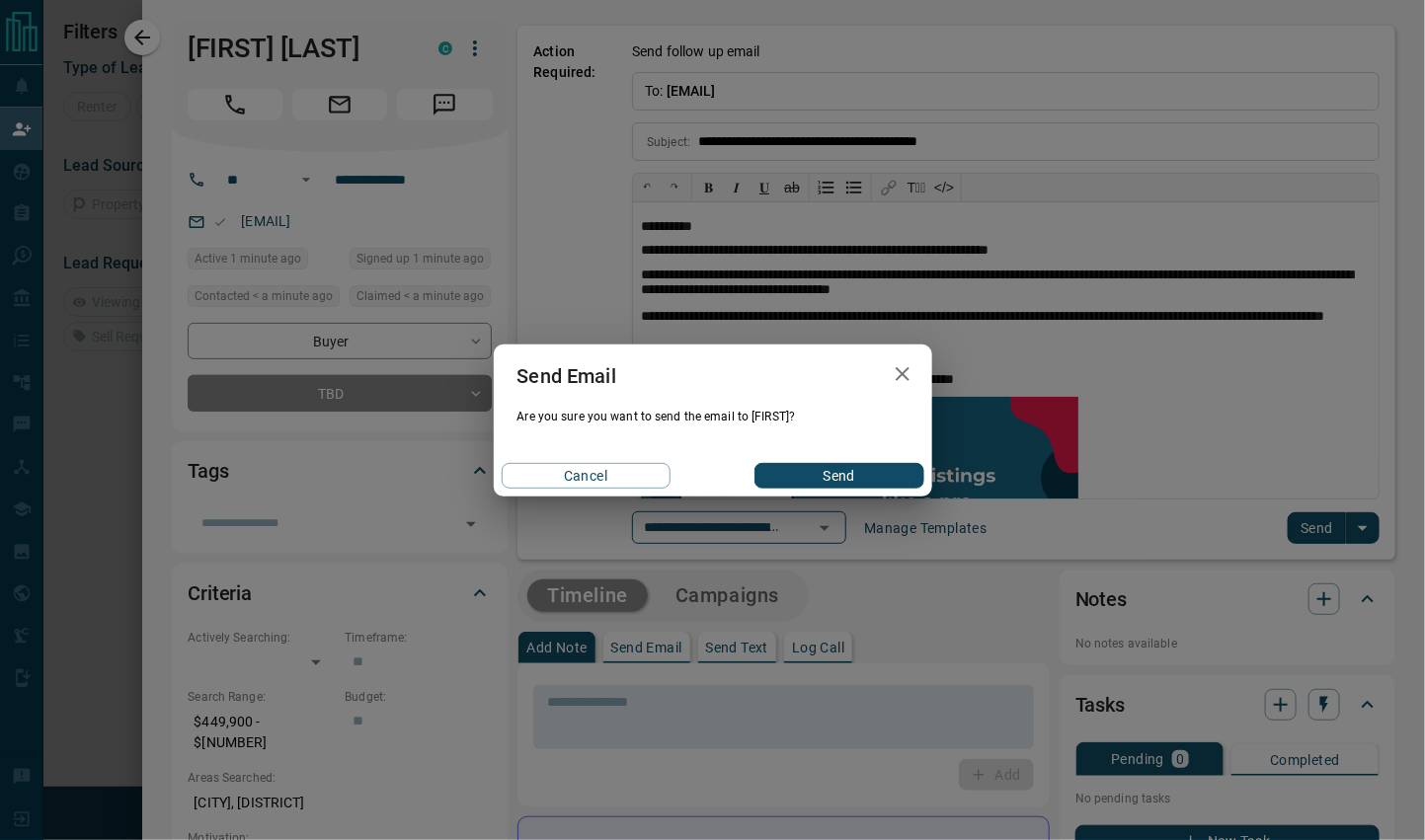 click on "Send" at bounding box center (838, 476) 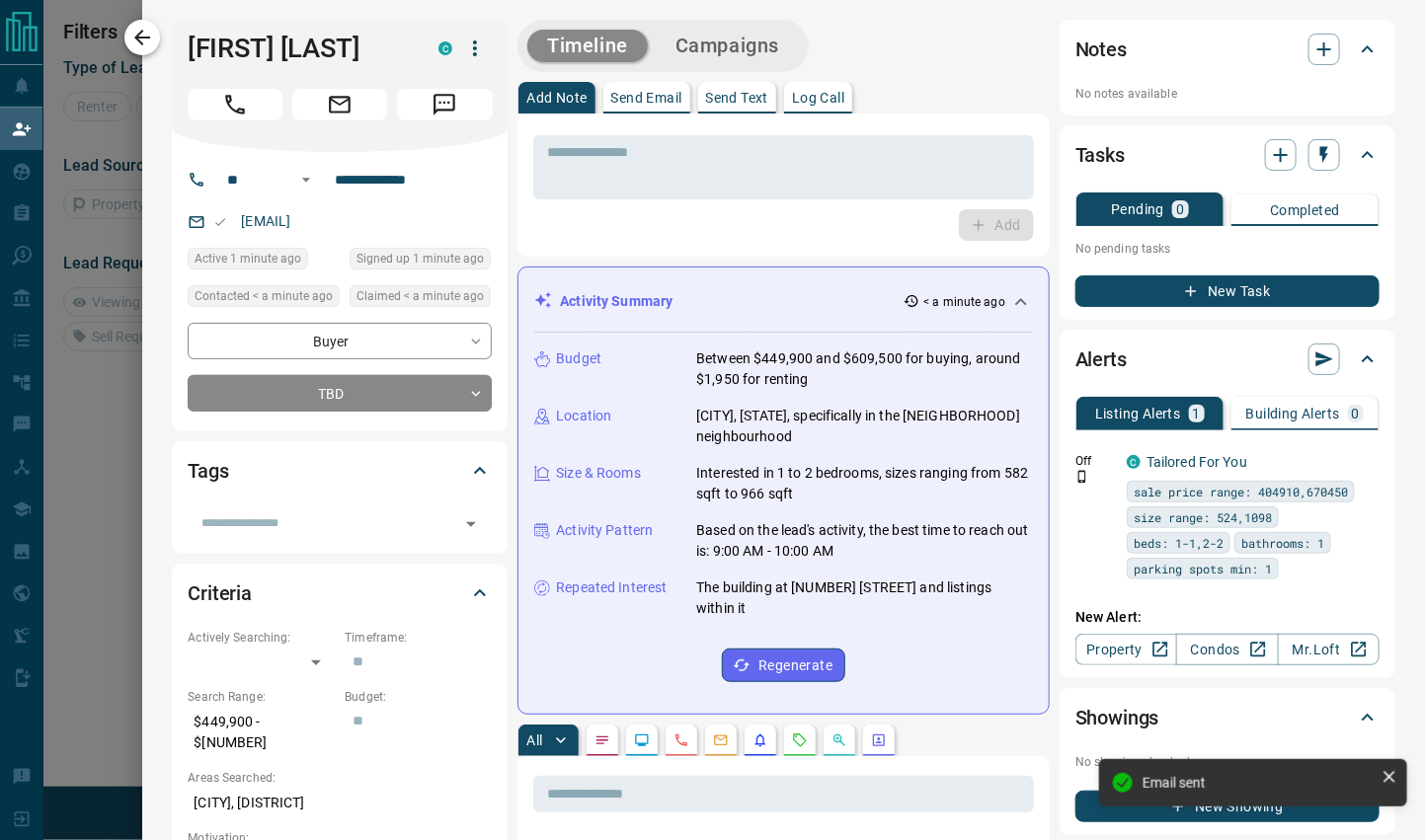 click 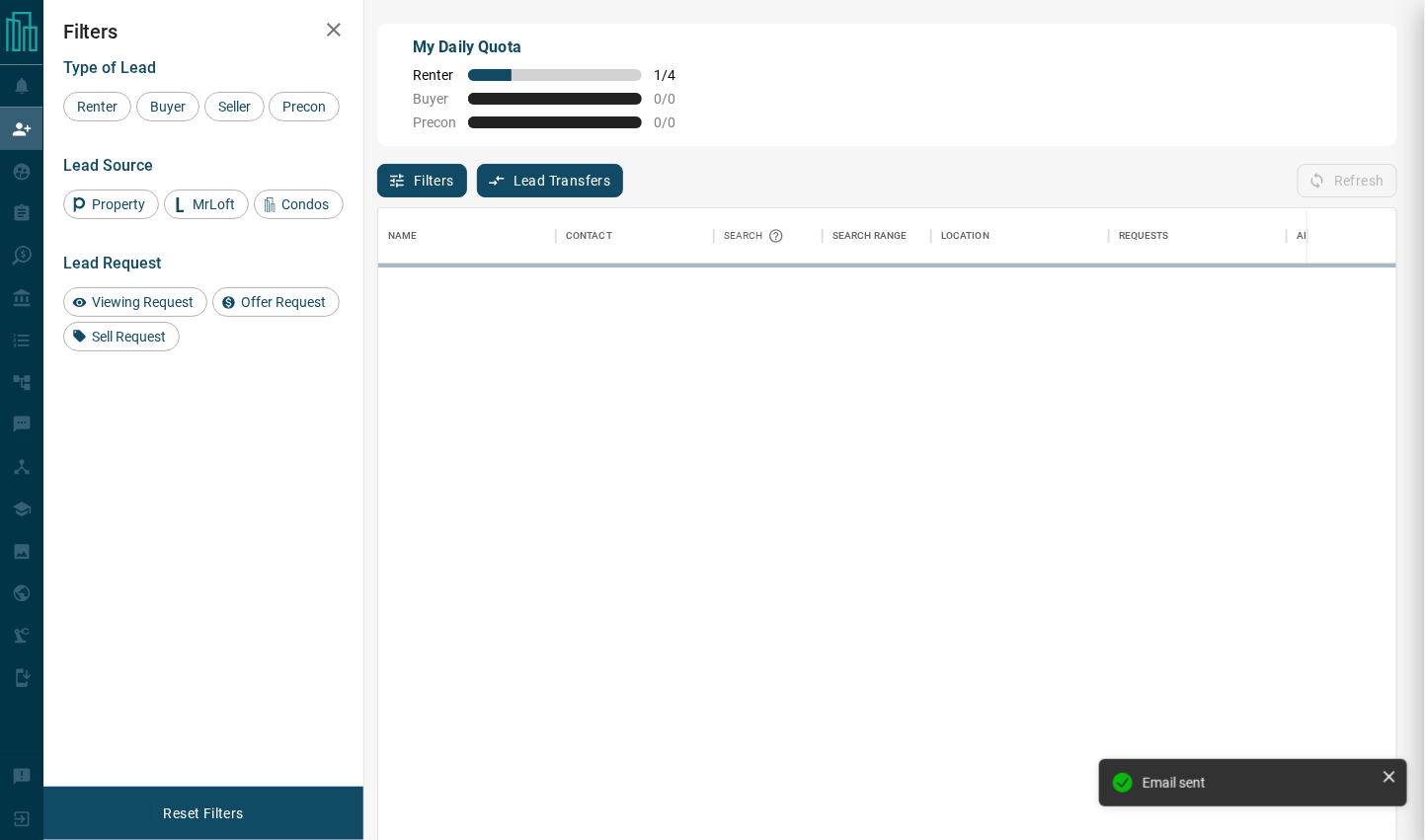 scroll, scrollTop: 640, scrollLeft: 1017, axis: both 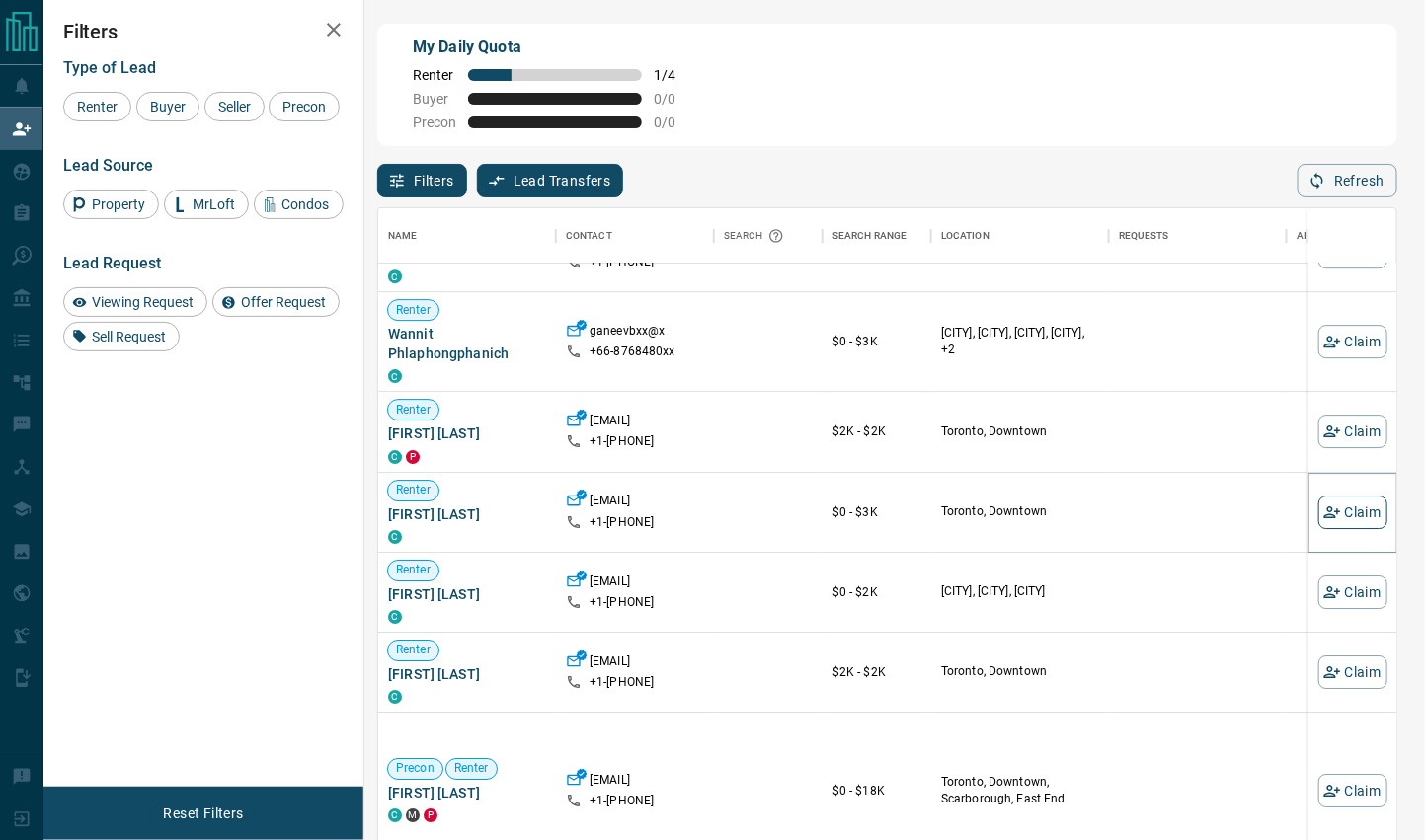click 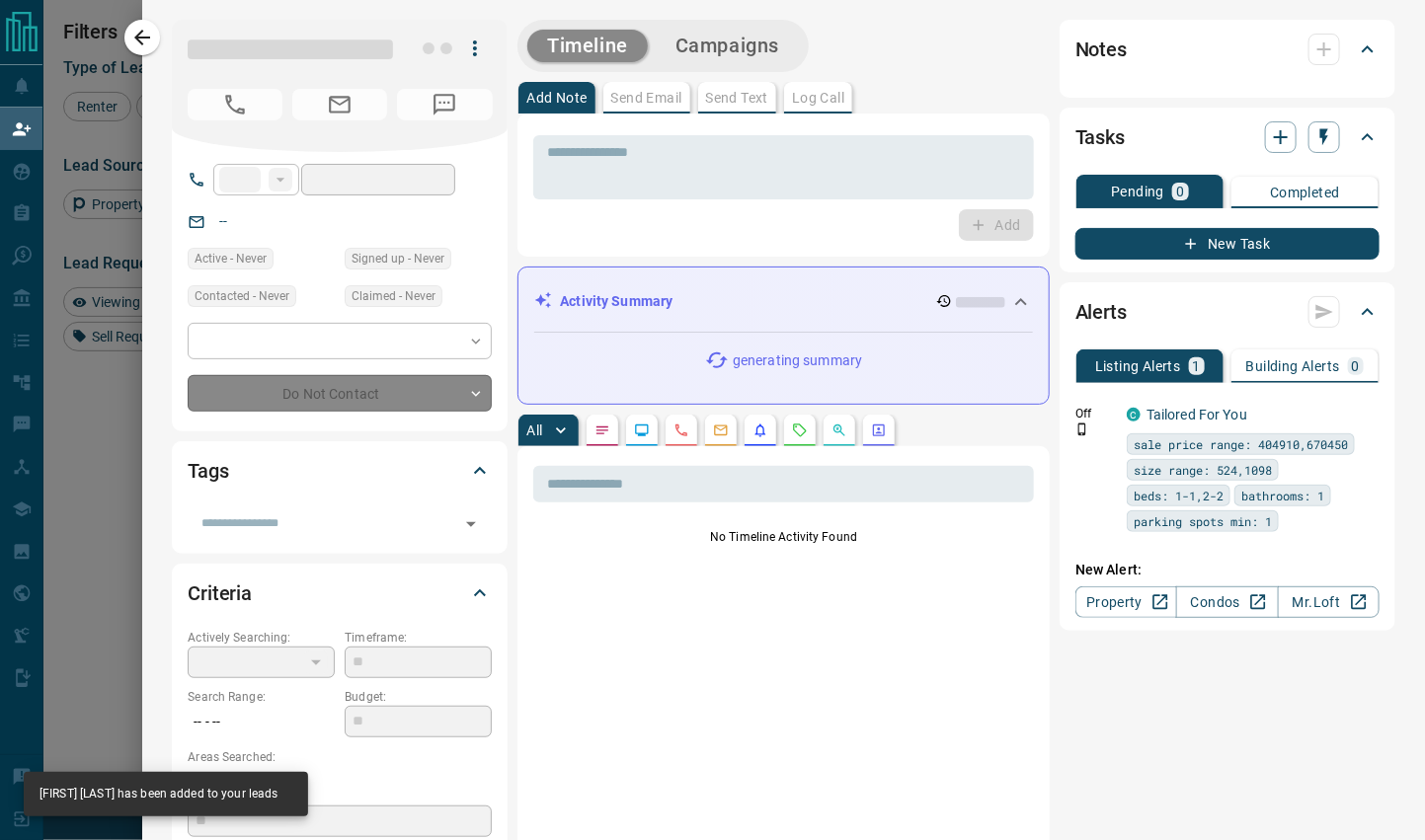 type on "**" 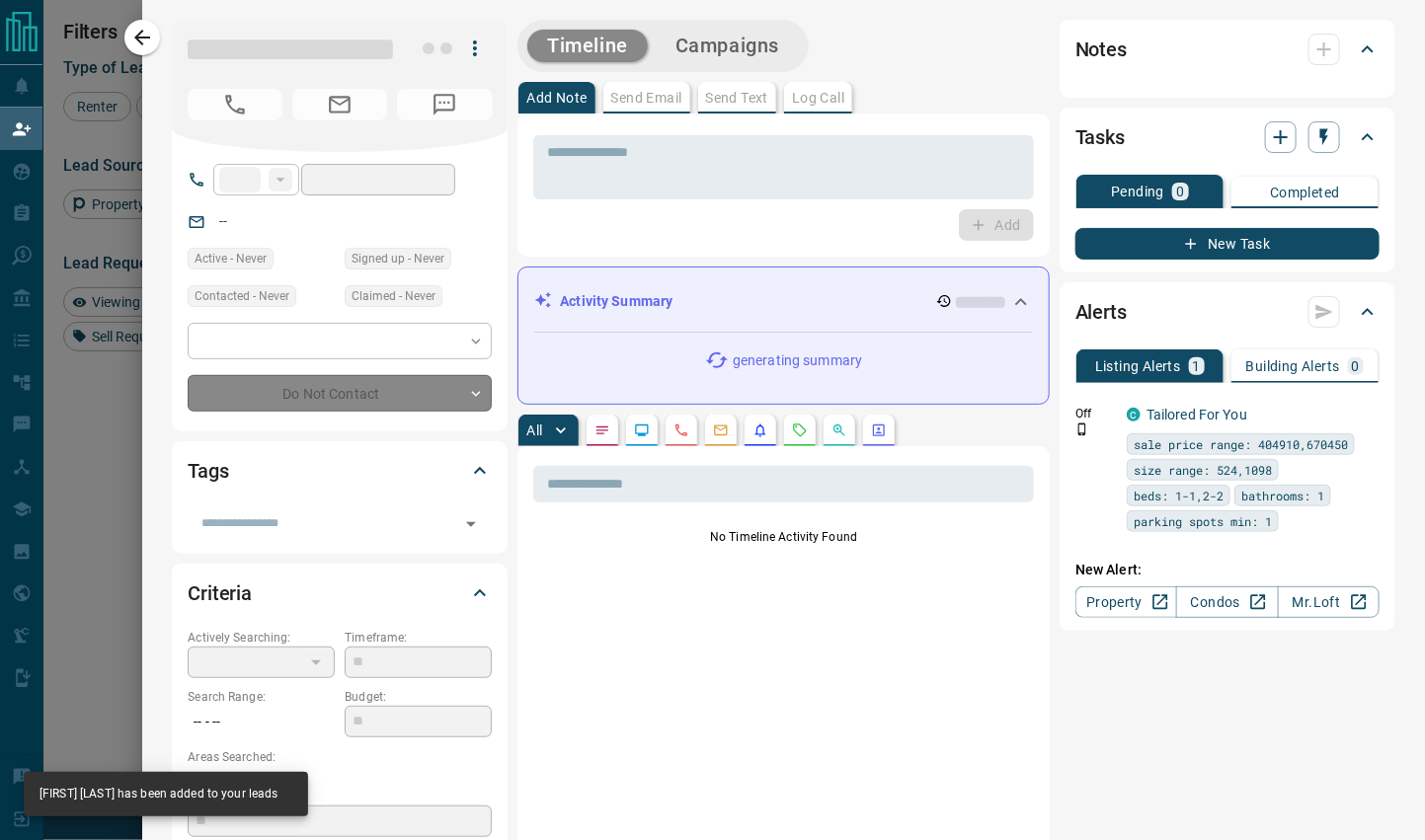 type on "**********" 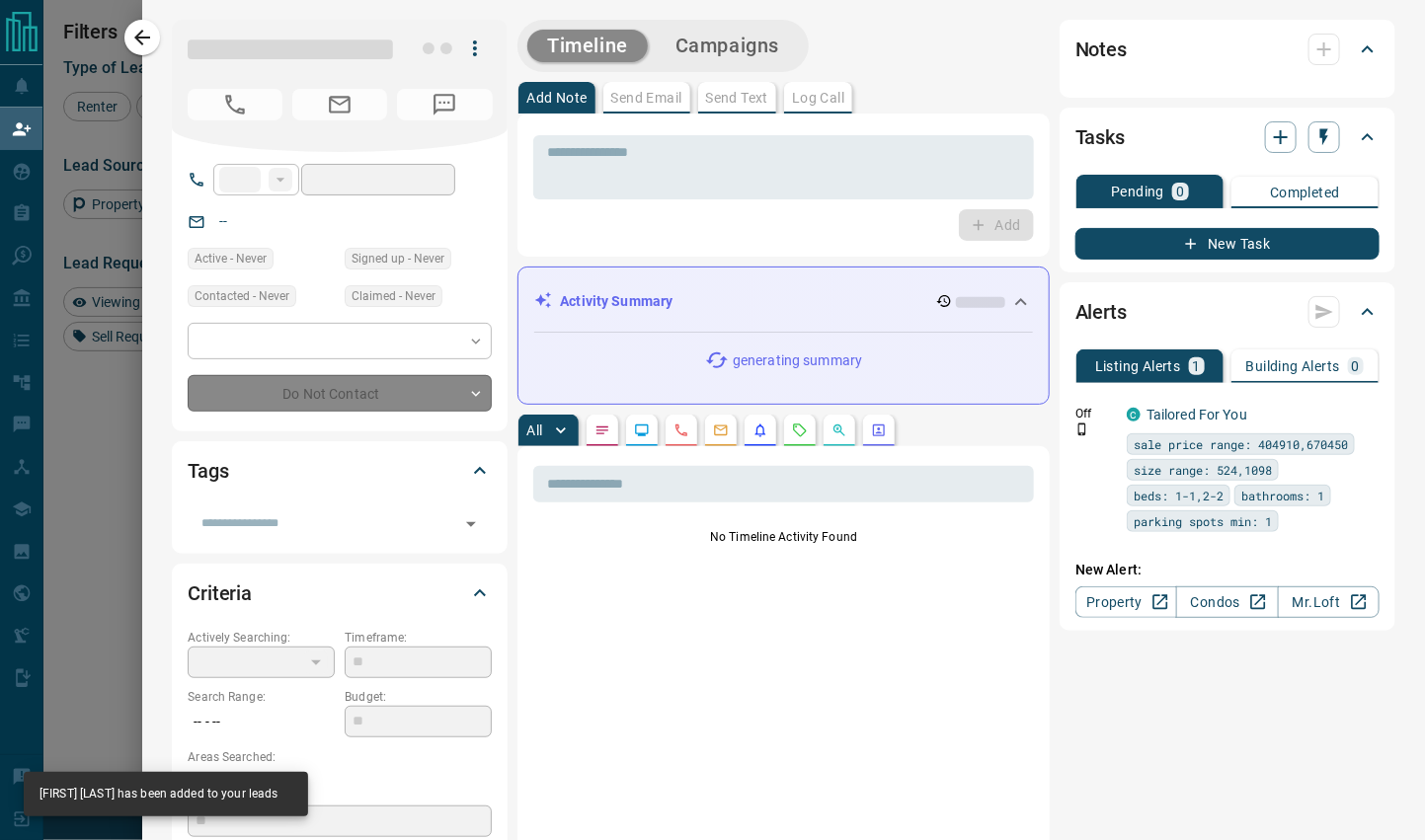 type on "**" 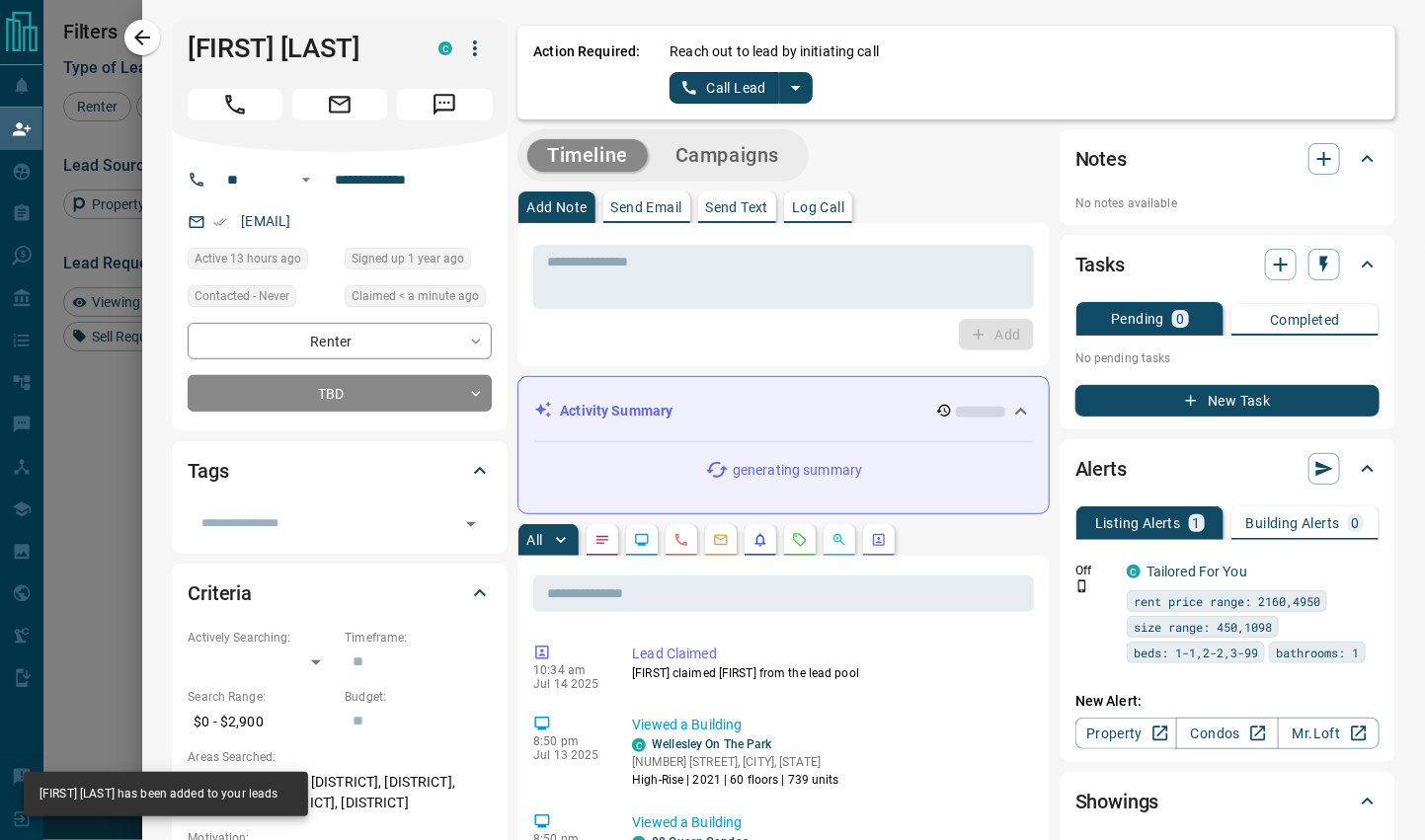 click 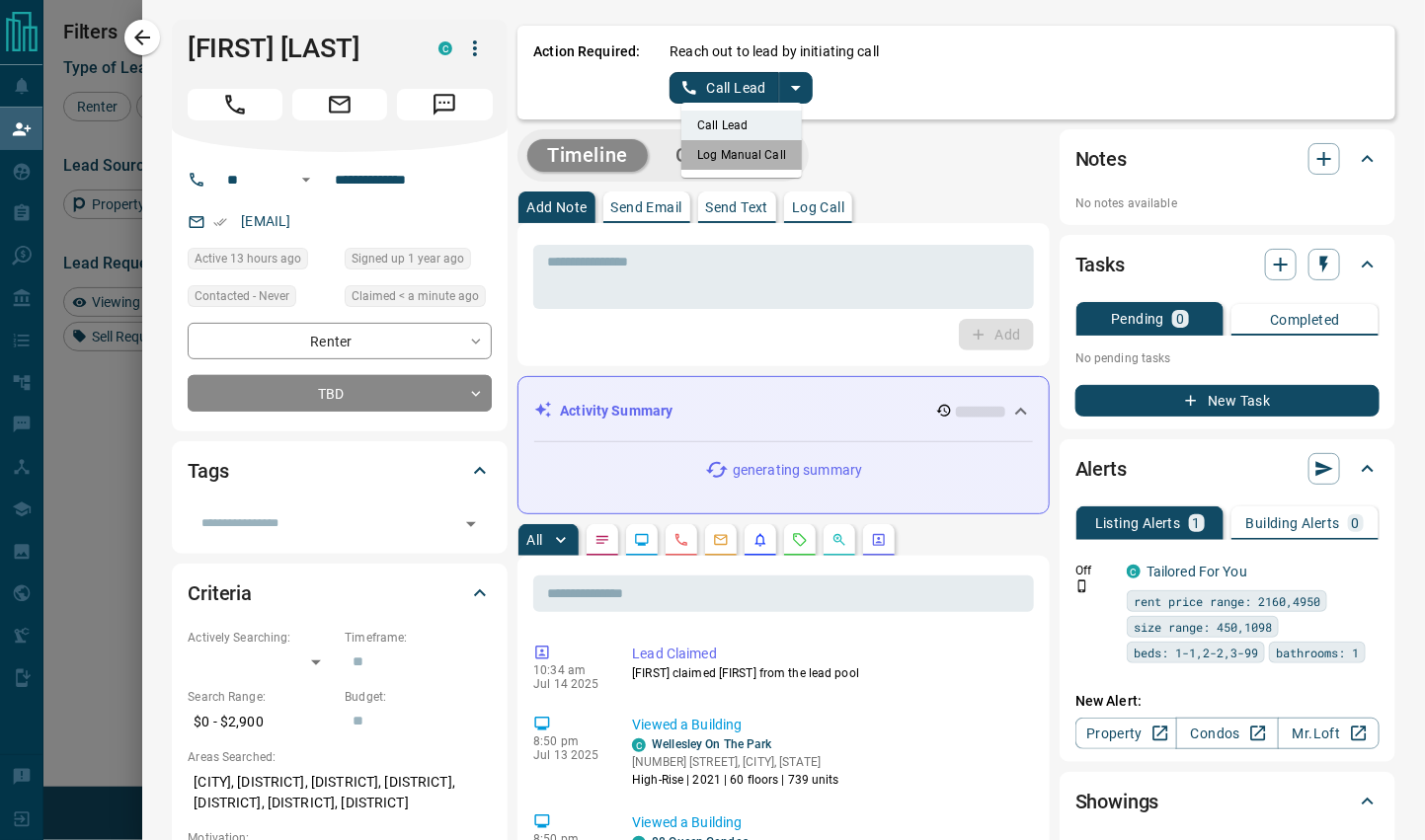 click on "Log Manual Call" at bounding box center (742, 155) 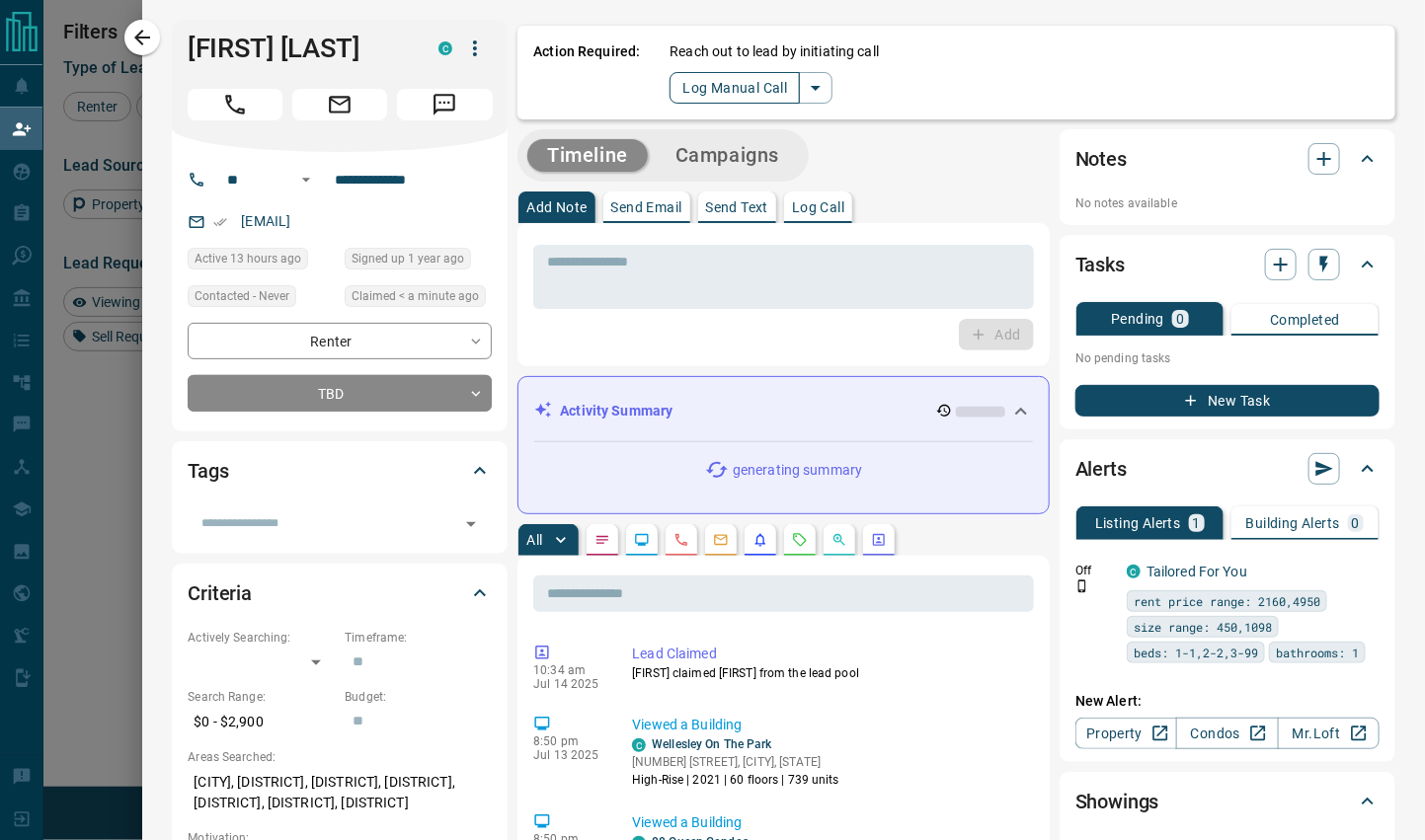 click on "Log Manual Call" at bounding box center (735, 88) 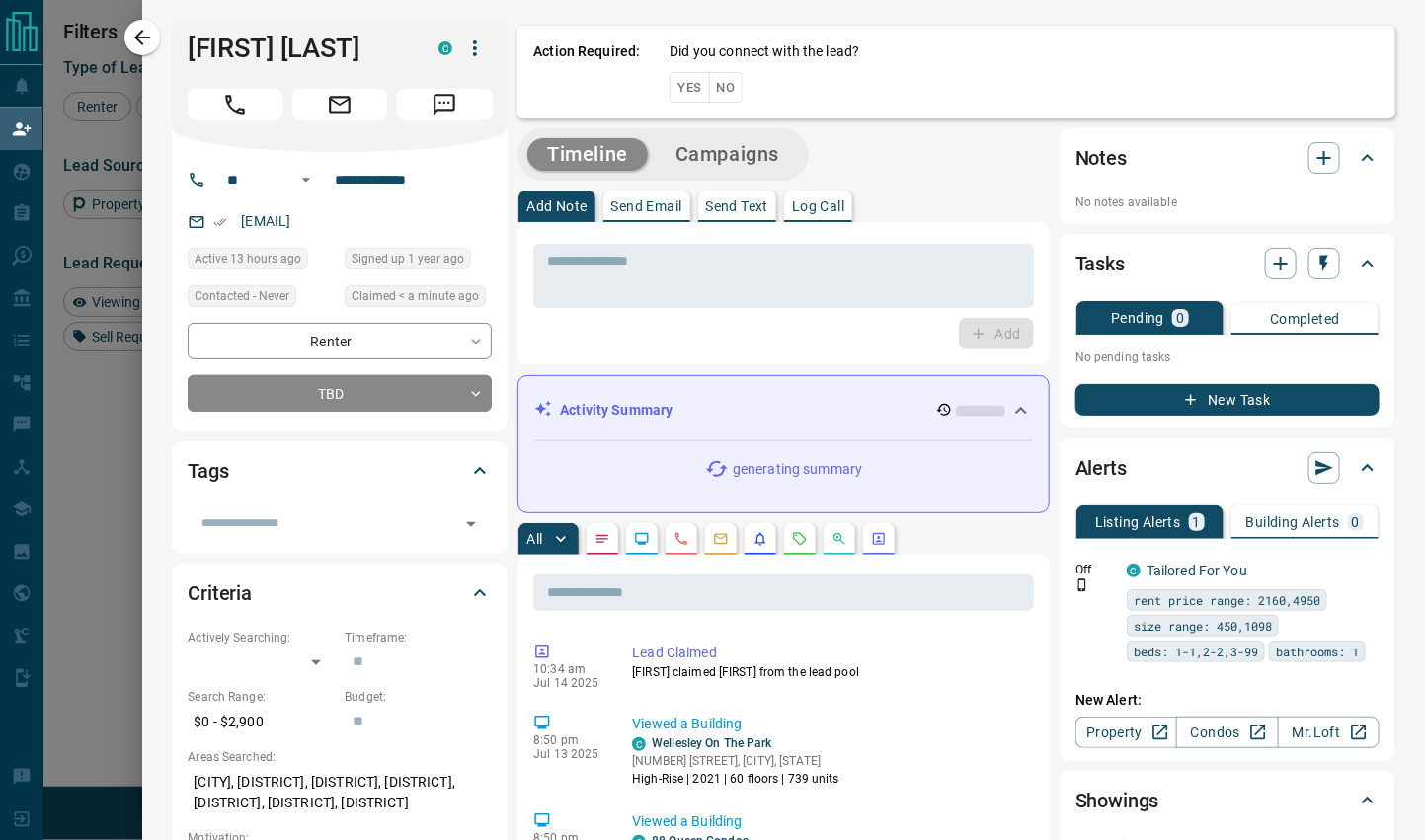 click on "No" at bounding box center (726, 87) 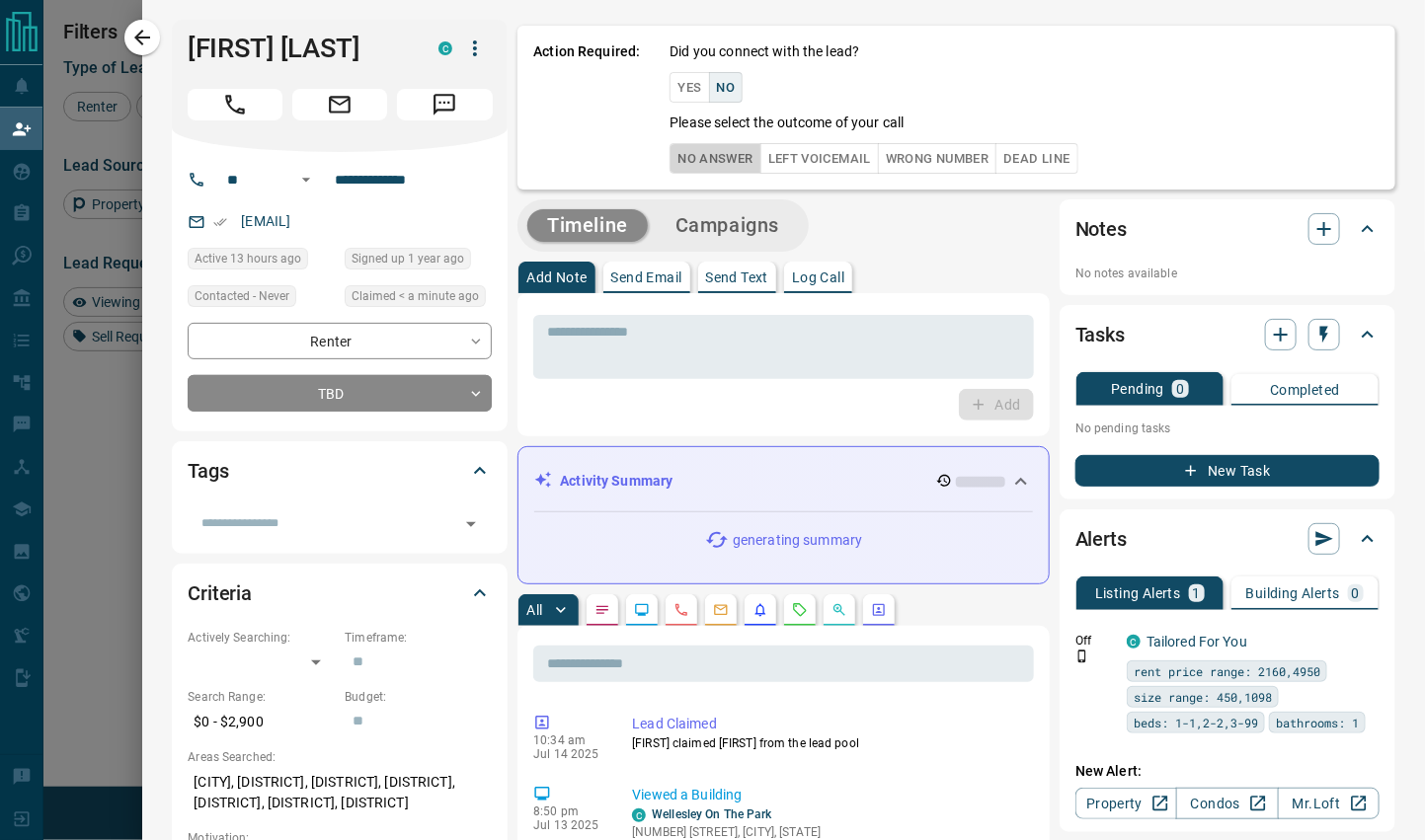 click on "No Answer" at bounding box center (715, 158) 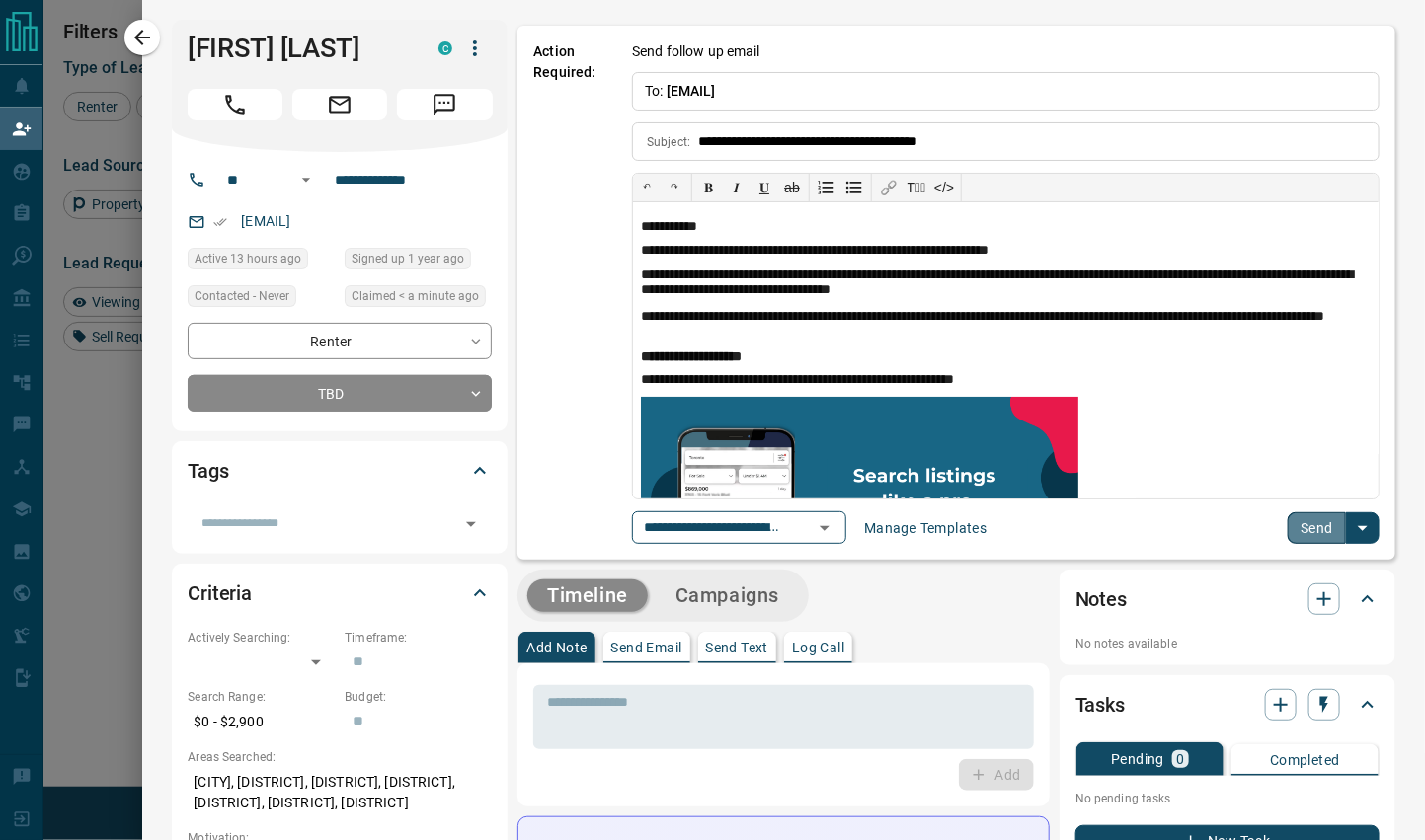 click on "Send" at bounding box center [1316, 528] 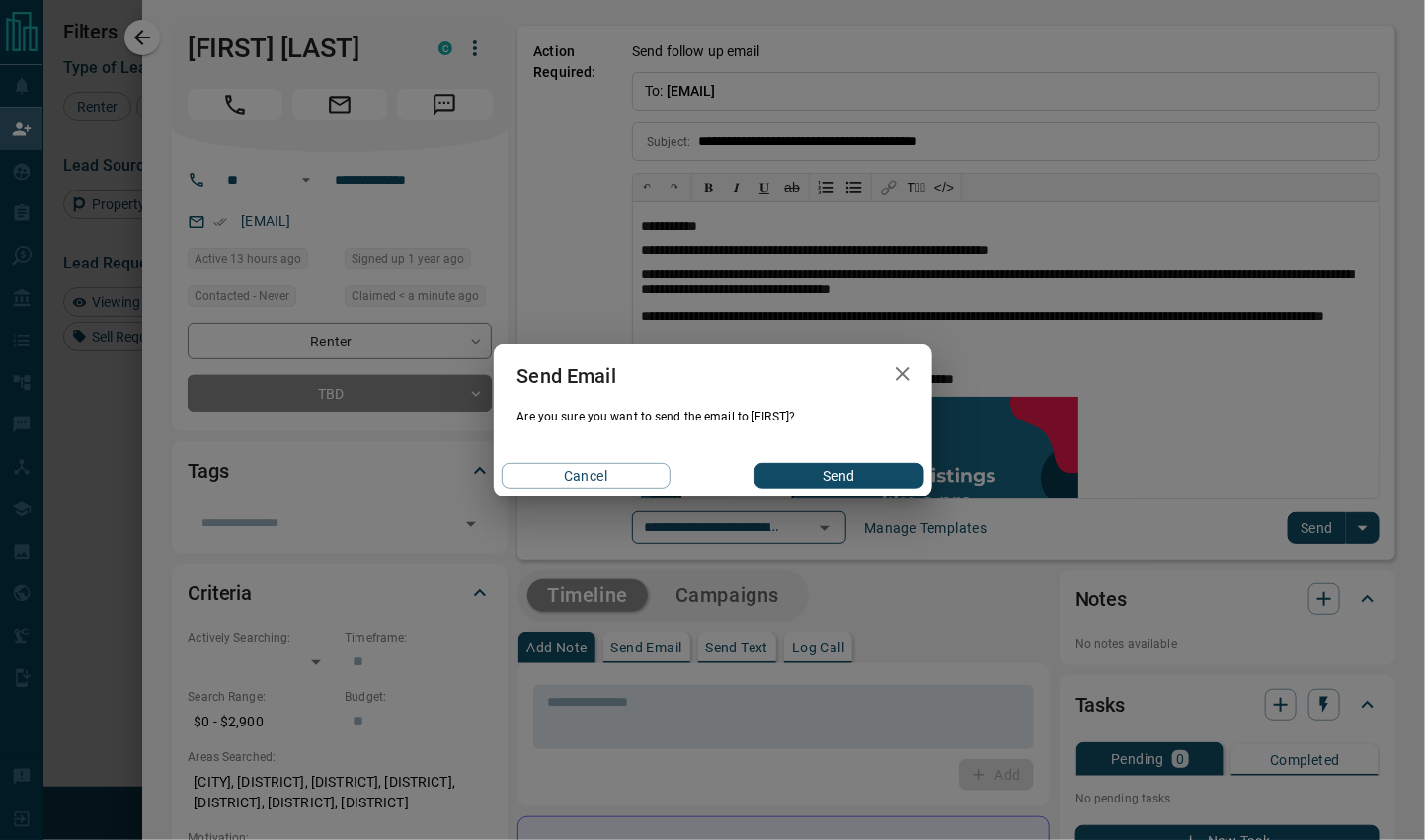 click on "Send" at bounding box center (838, 476) 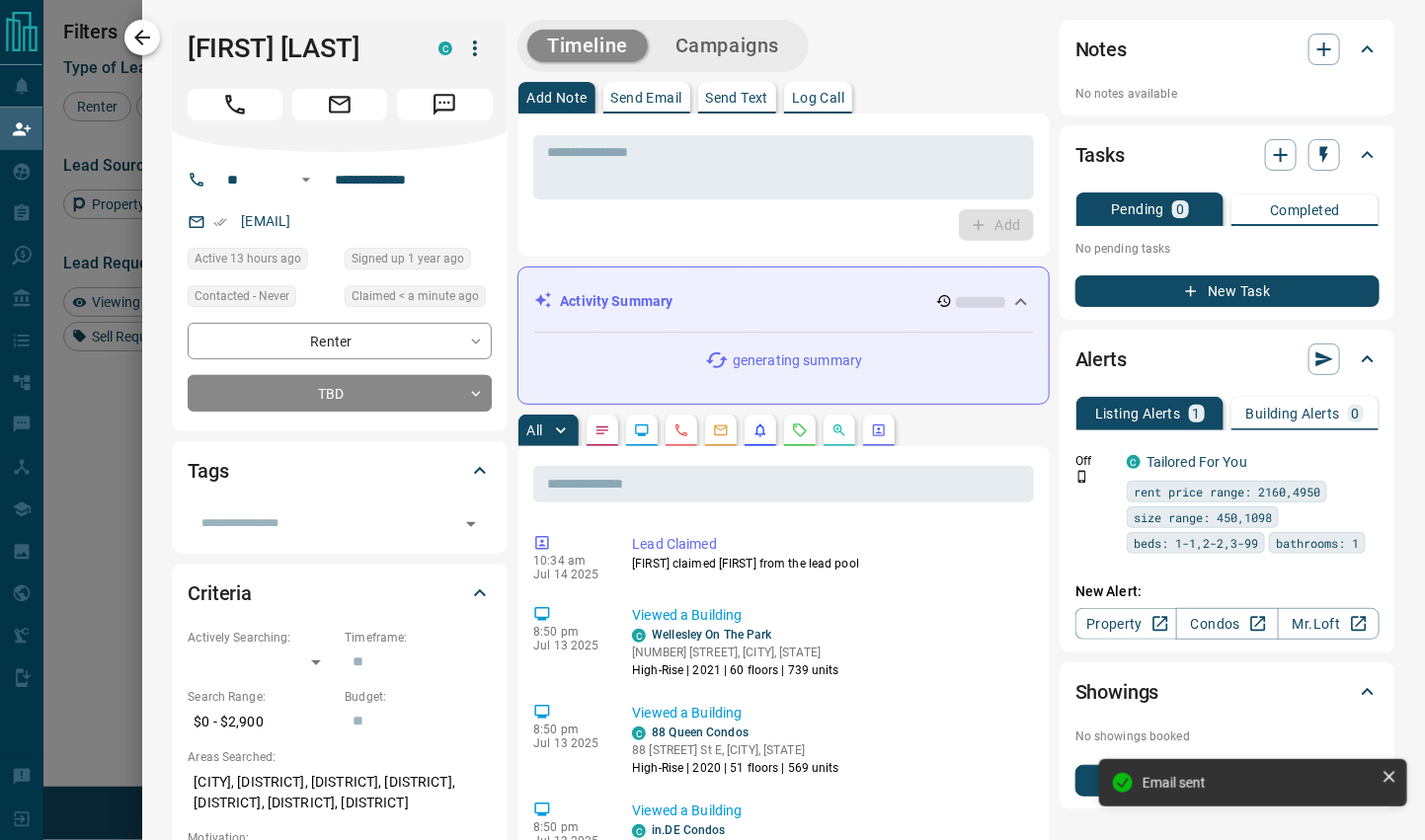 click 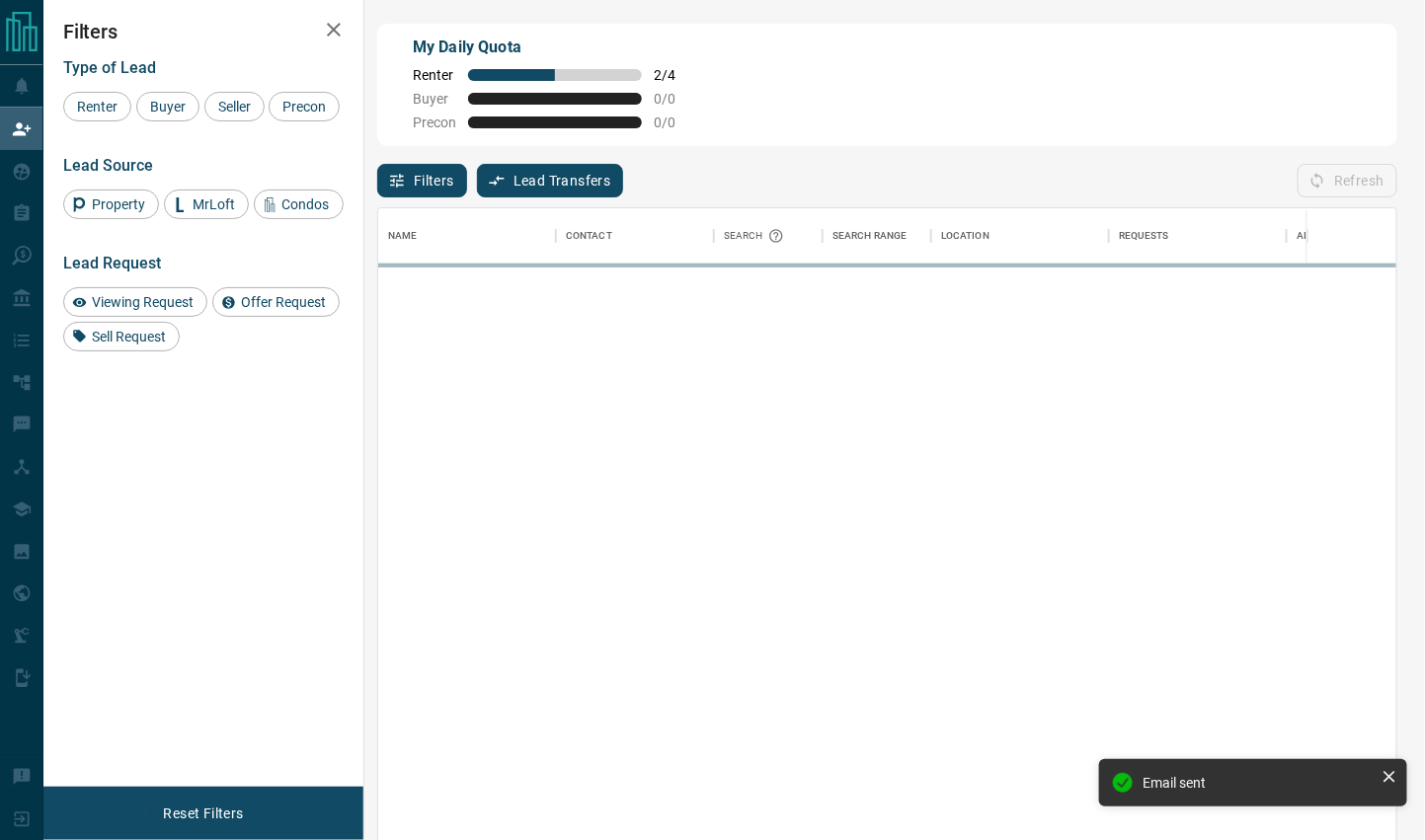 scroll, scrollTop: 1, scrollLeft: 1, axis: both 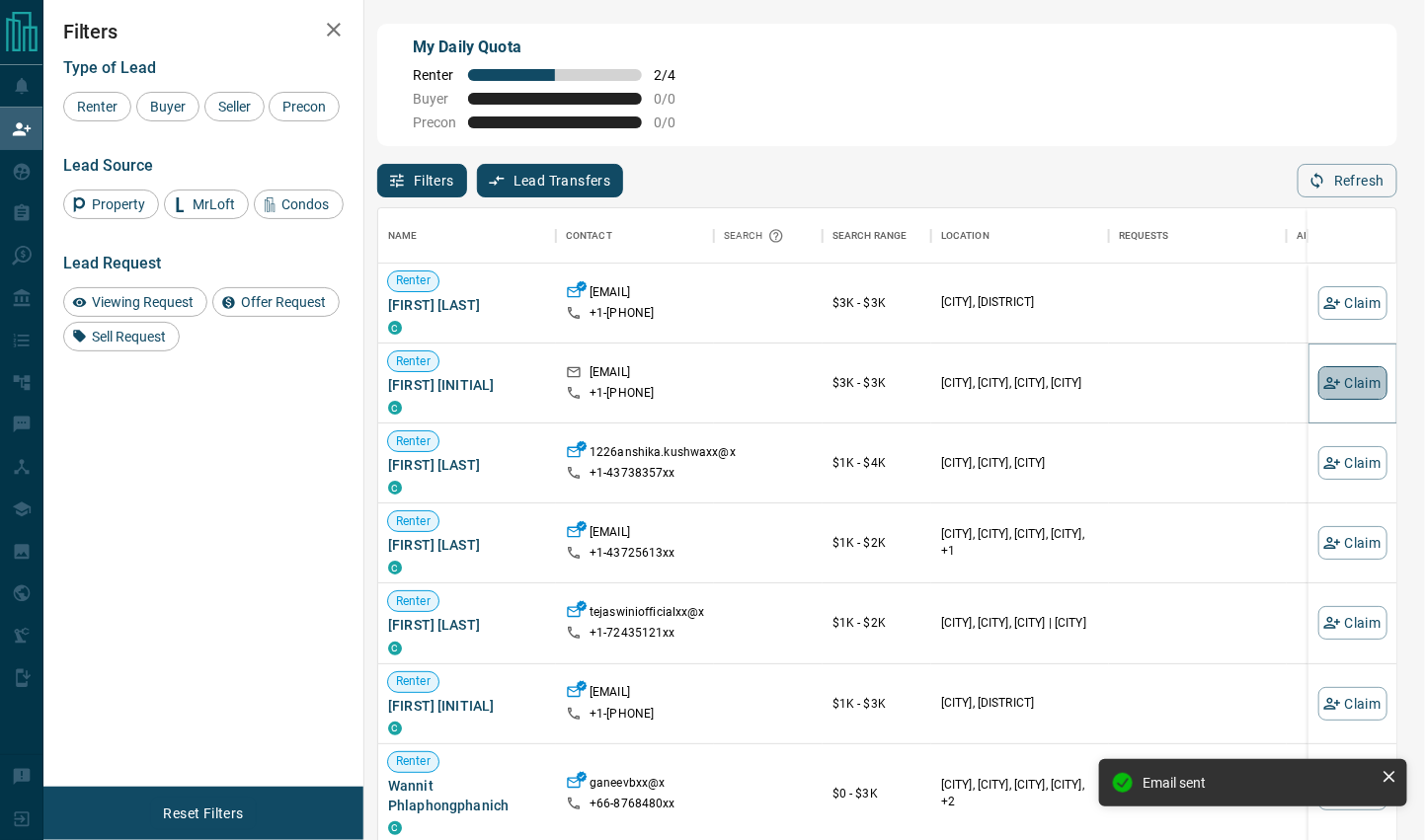 click on "Claim" at bounding box center (1353, 383) 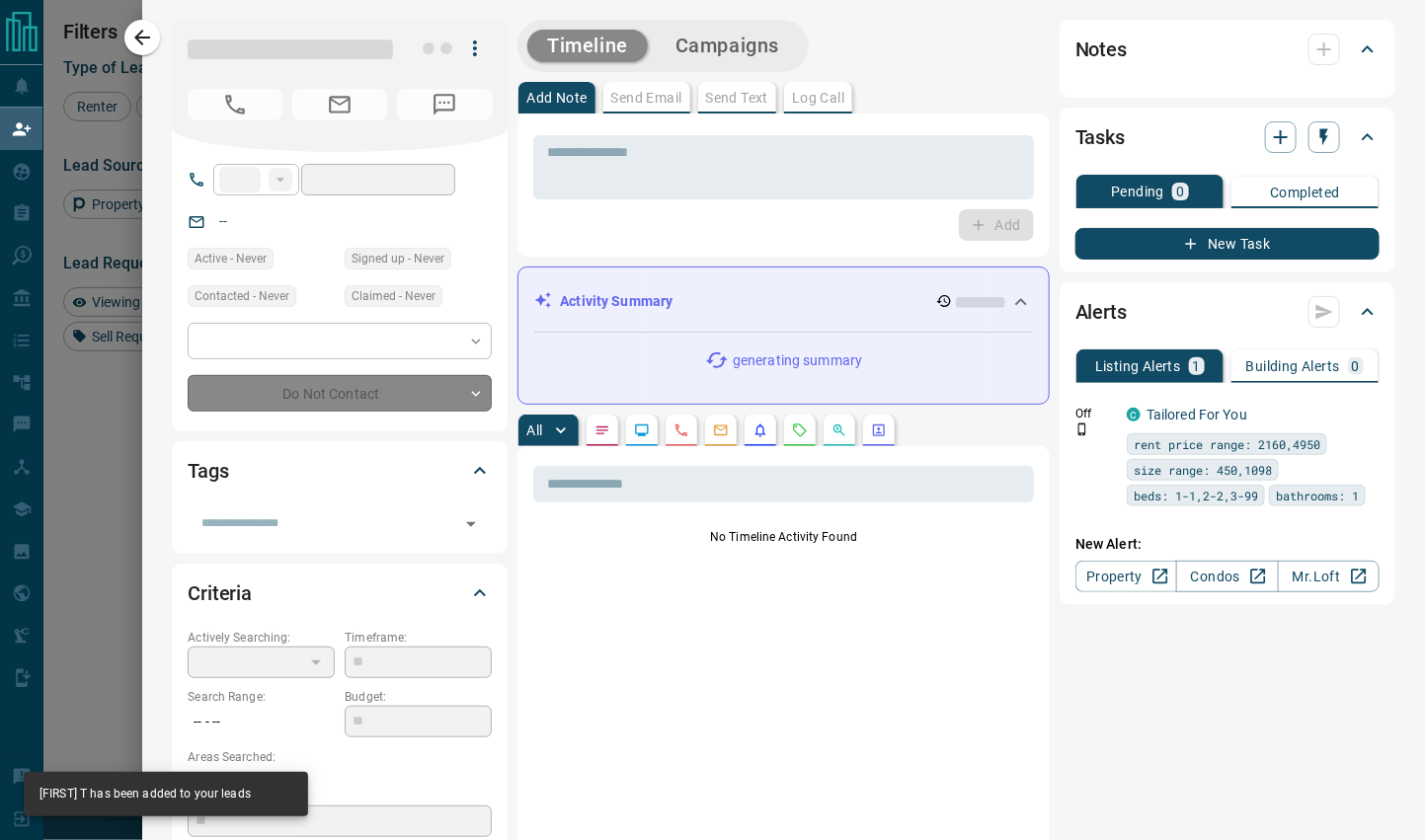 type on "**" 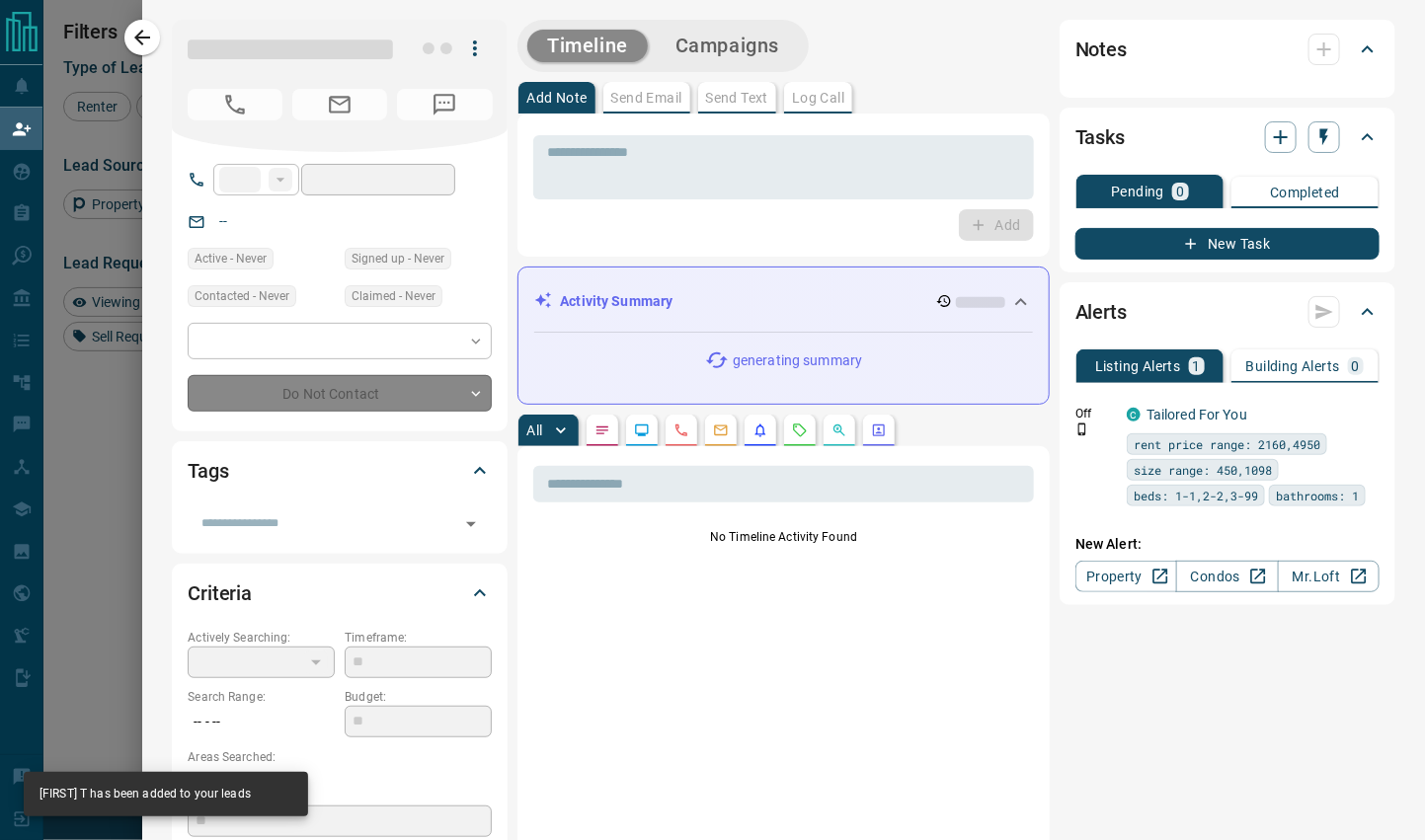 type on "**********" 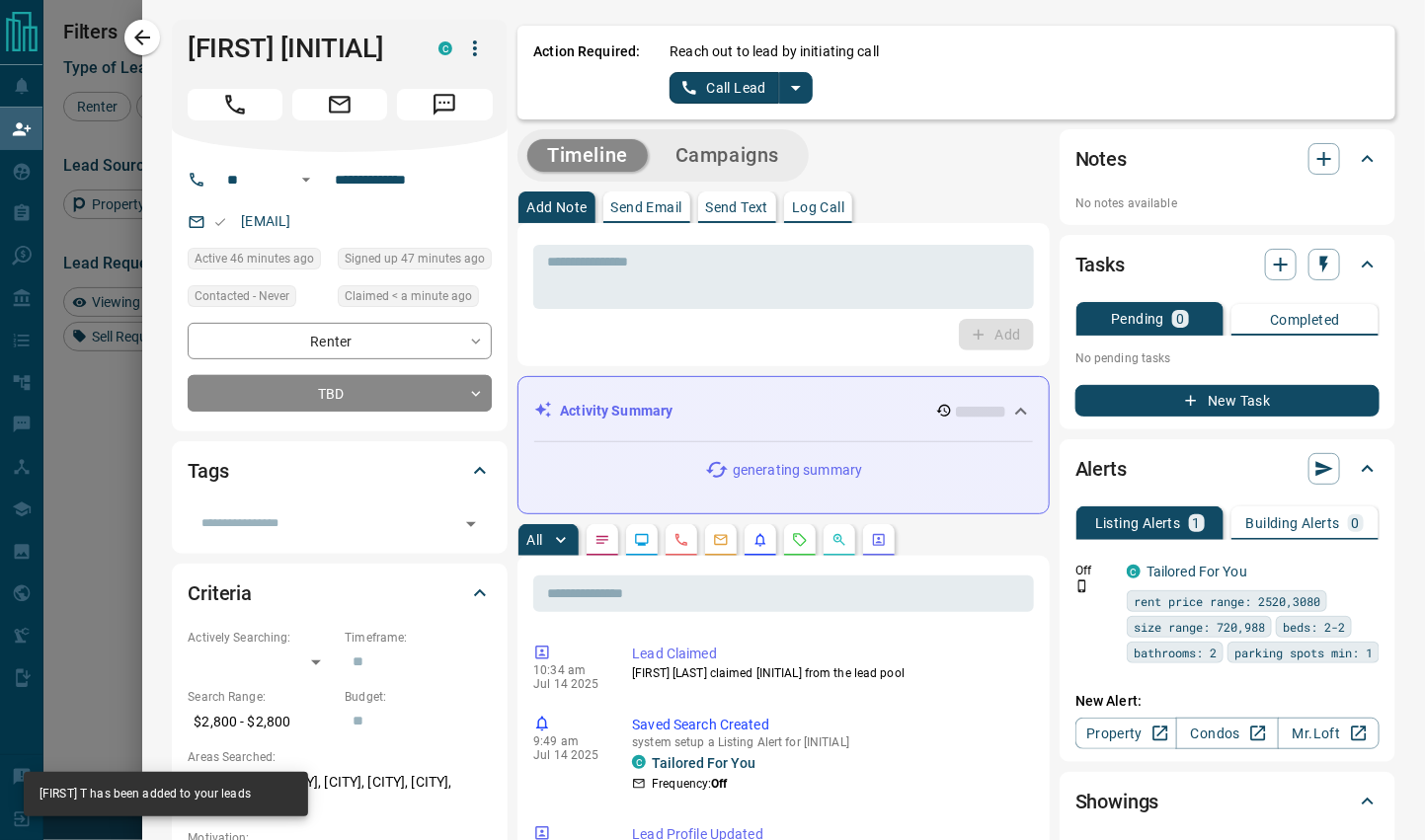 scroll, scrollTop: 194, scrollLeft: 0, axis: vertical 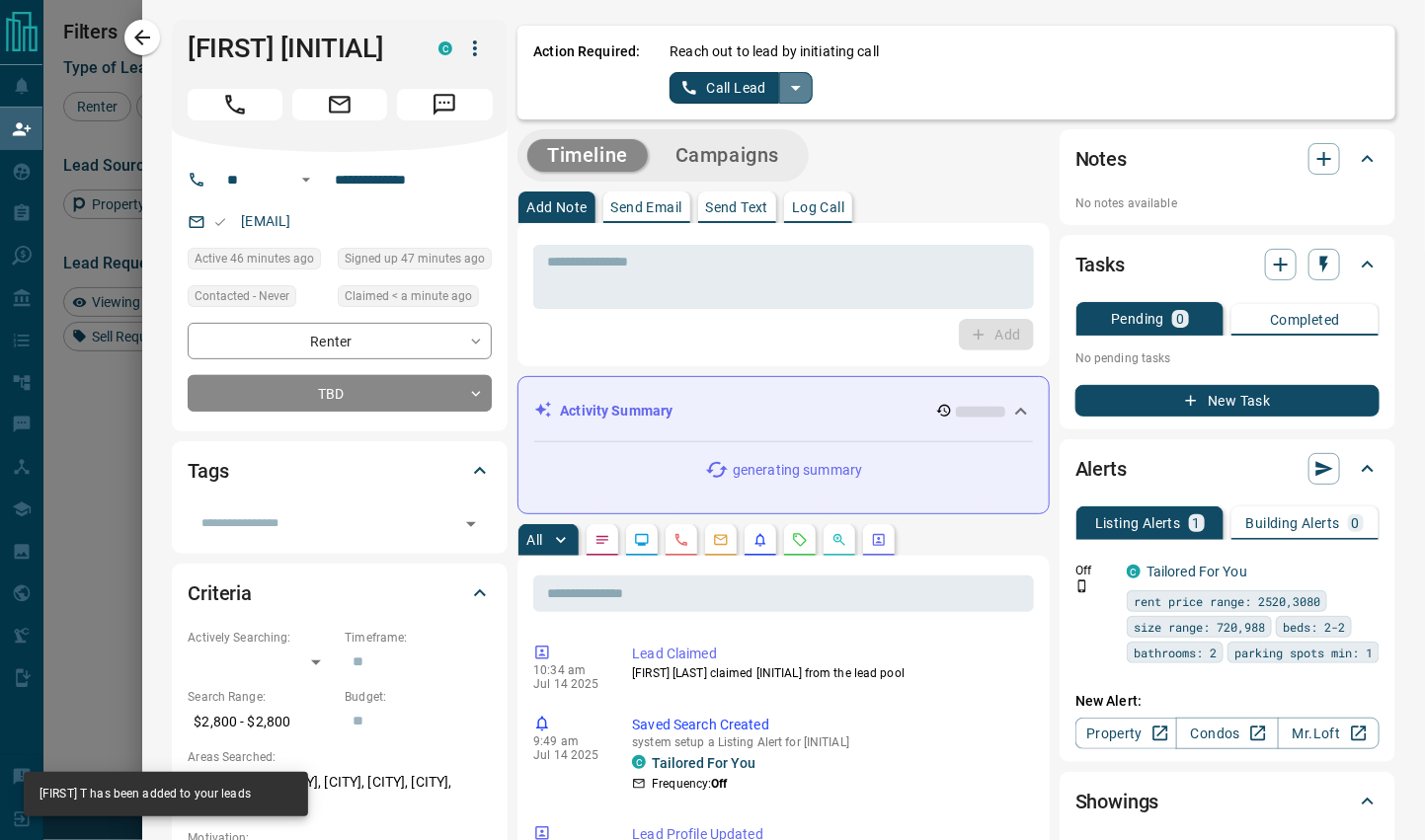 click 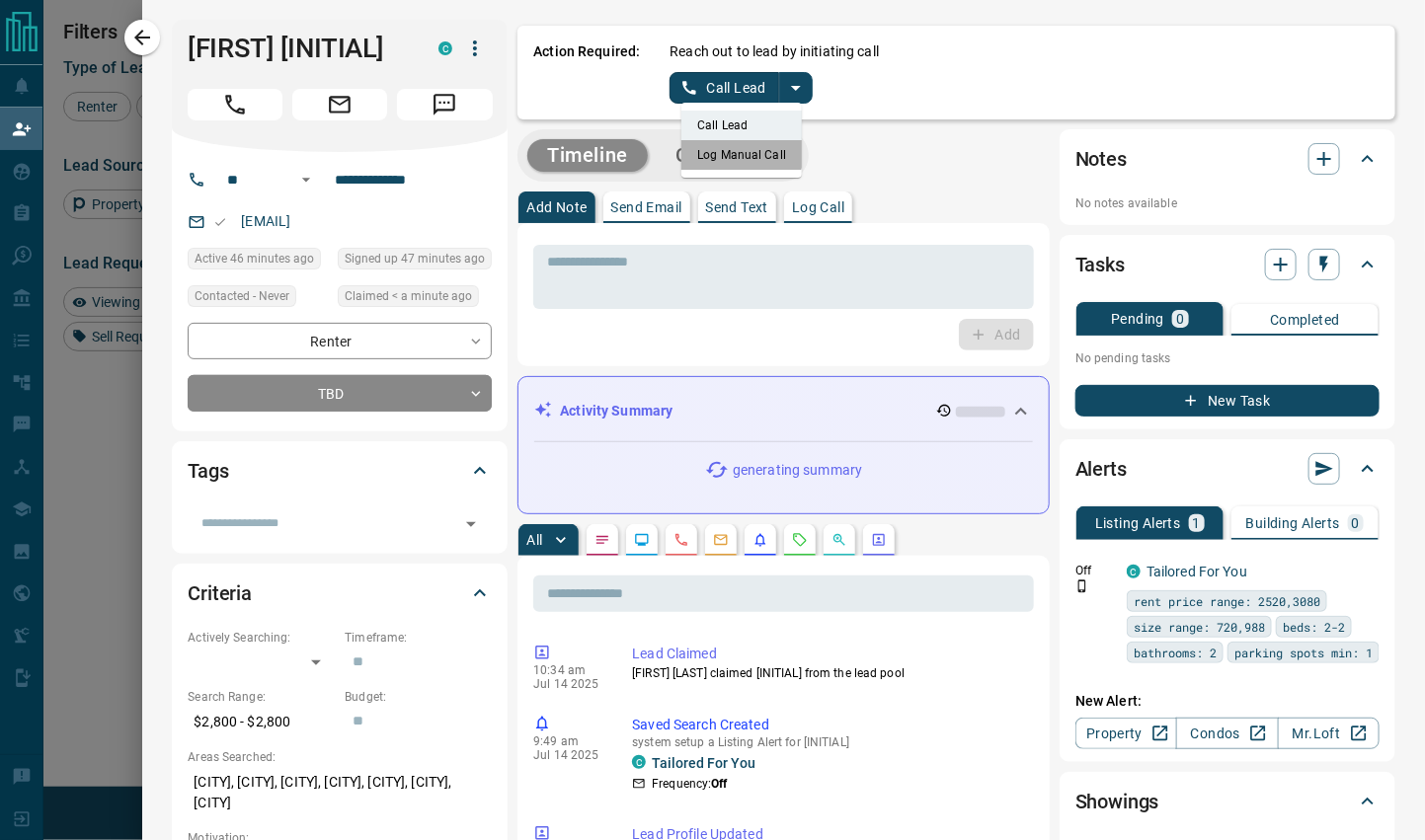 click on "Log Manual Call" at bounding box center (742, 155) 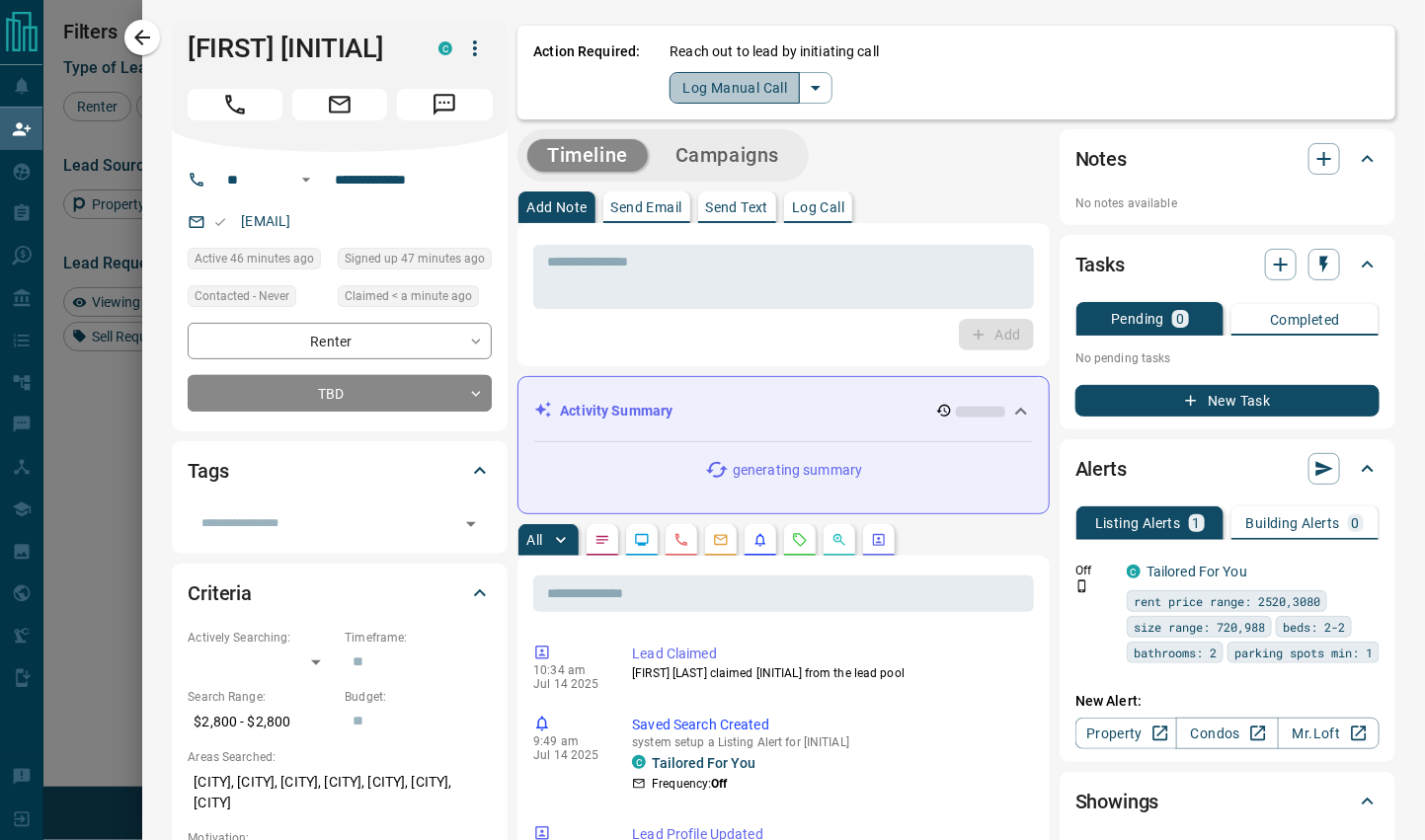 click on "Log Manual Call" at bounding box center [735, 88] 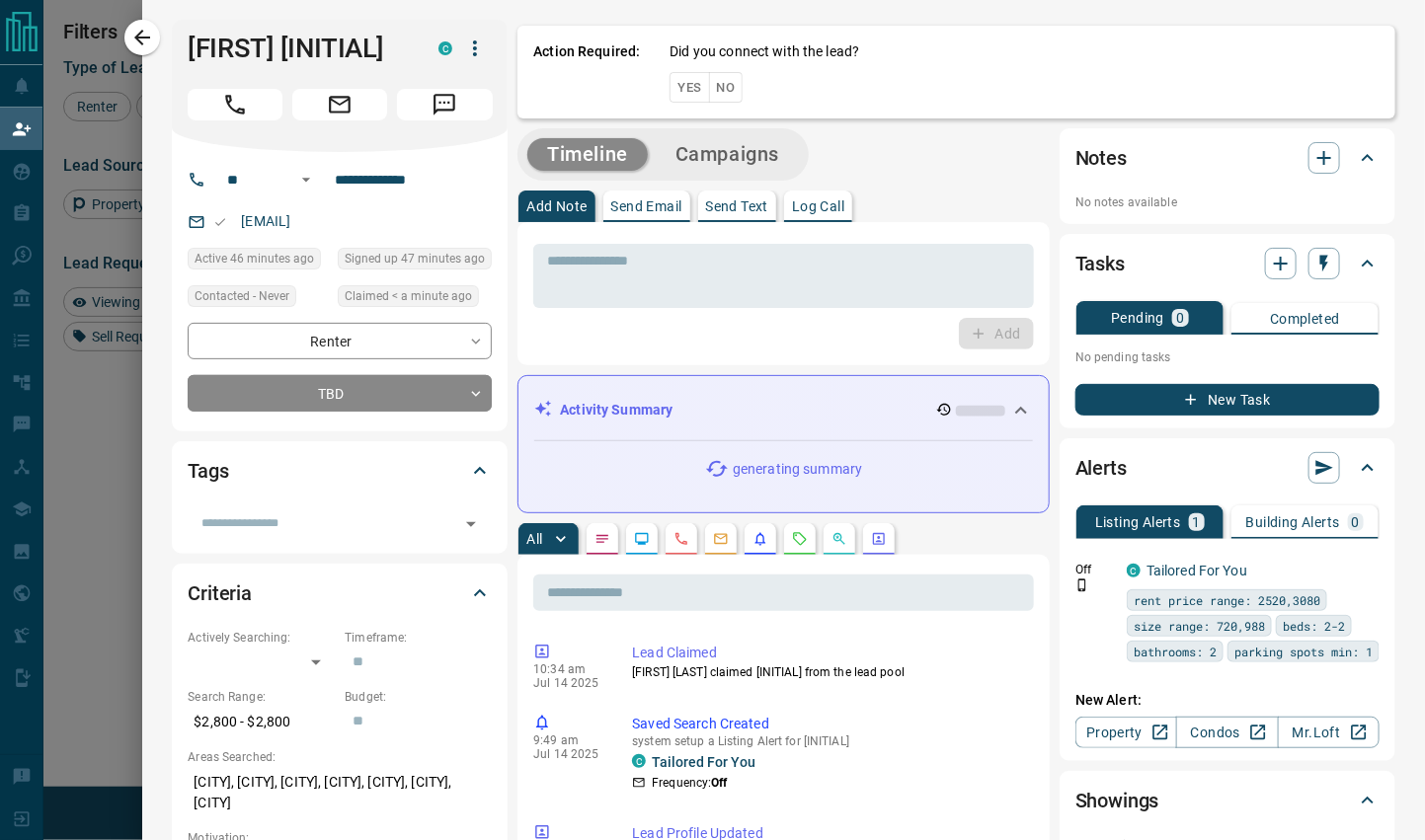 click on "No" at bounding box center (726, 87) 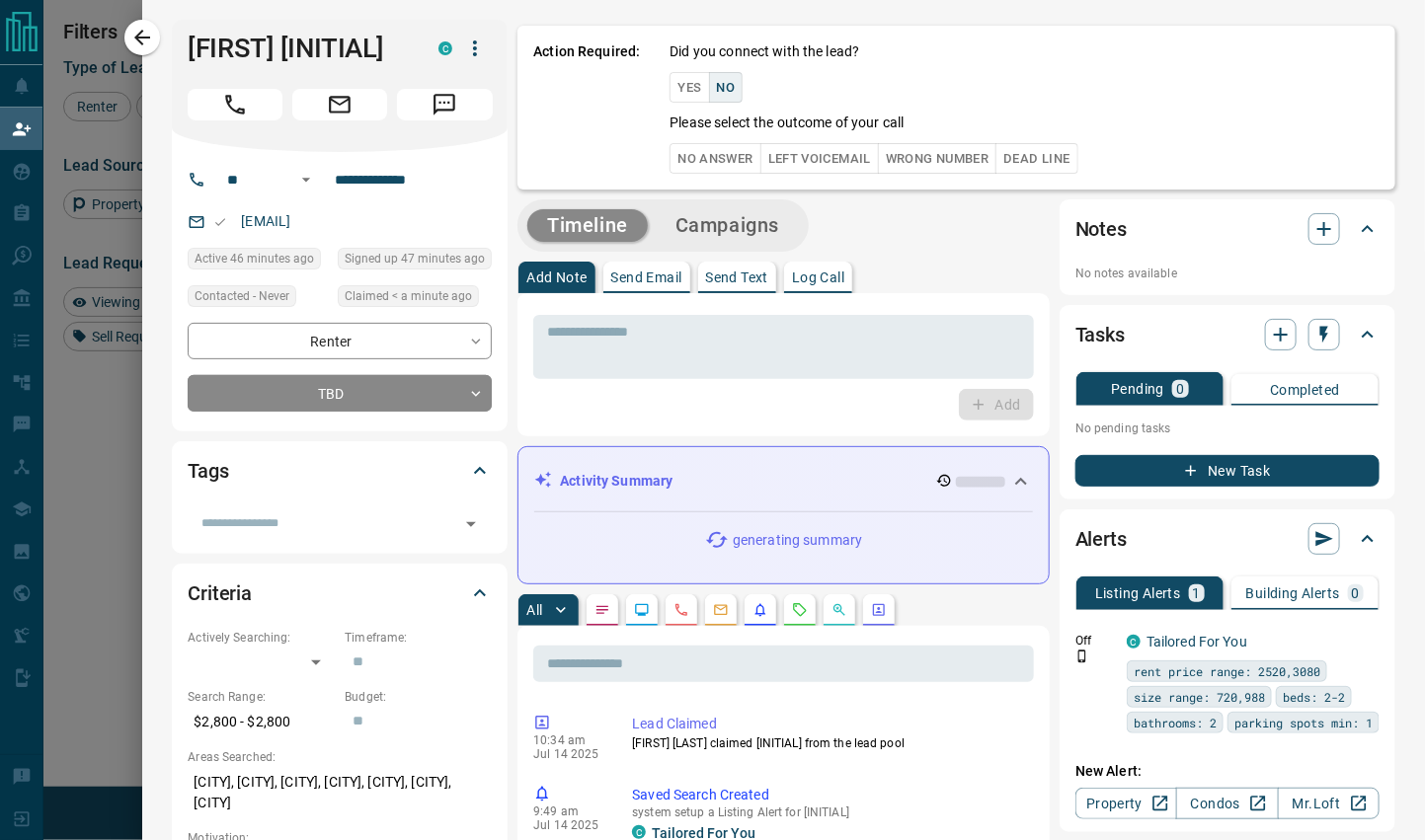 click on "No Answer" at bounding box center [715, 158] 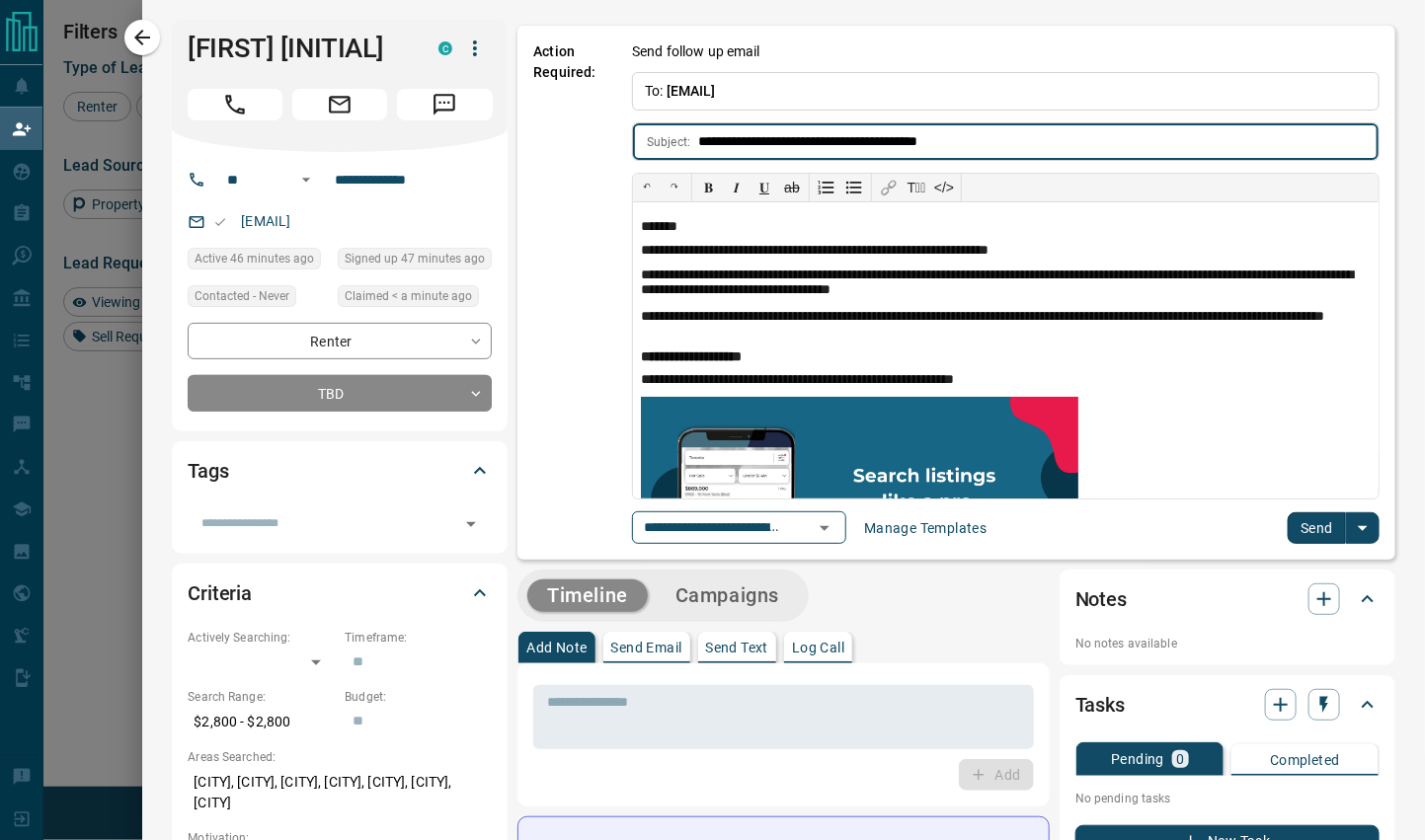 click on "**********" at bounding box center [1005, 308] 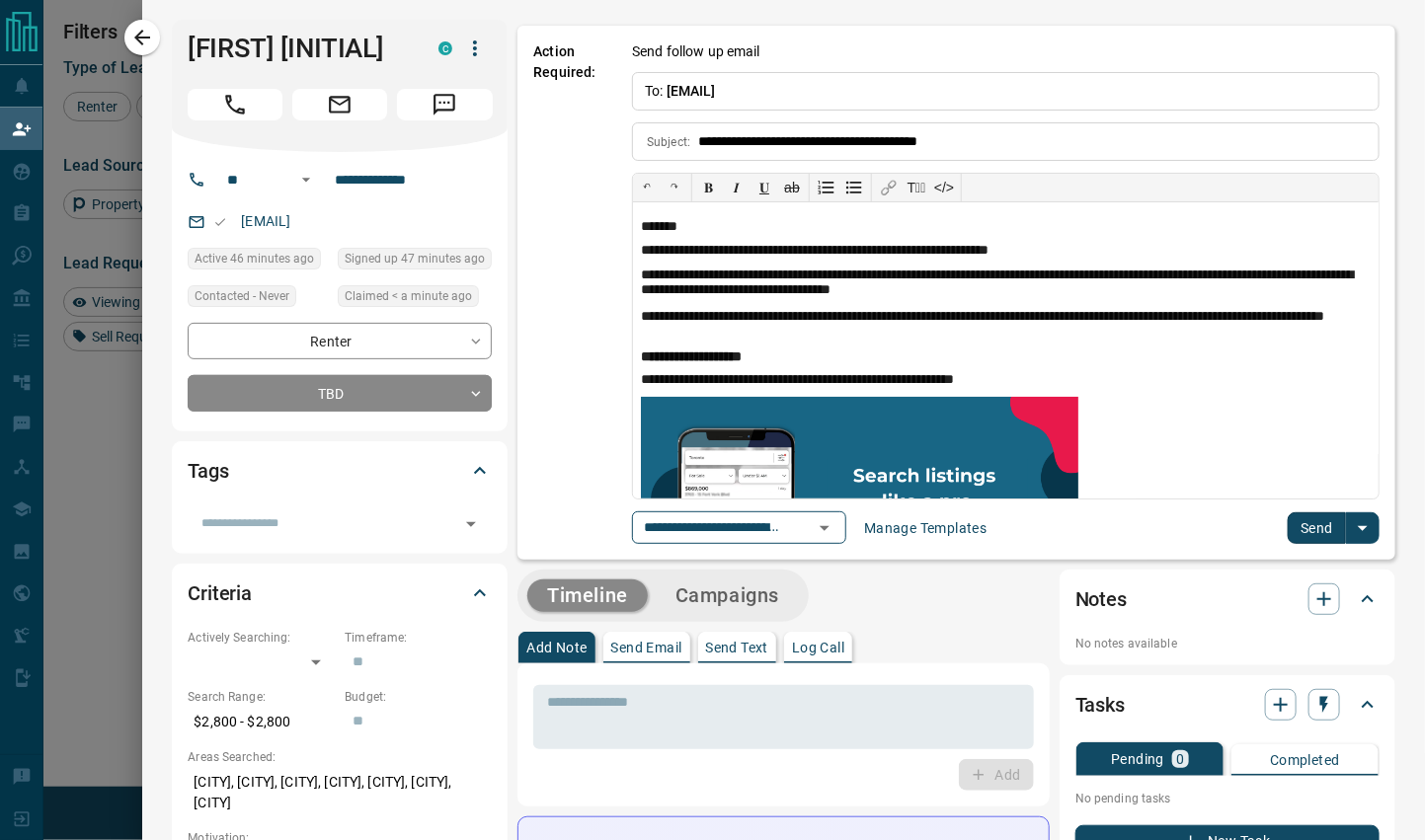 click on "Send" at bounding box center [1316, 528] 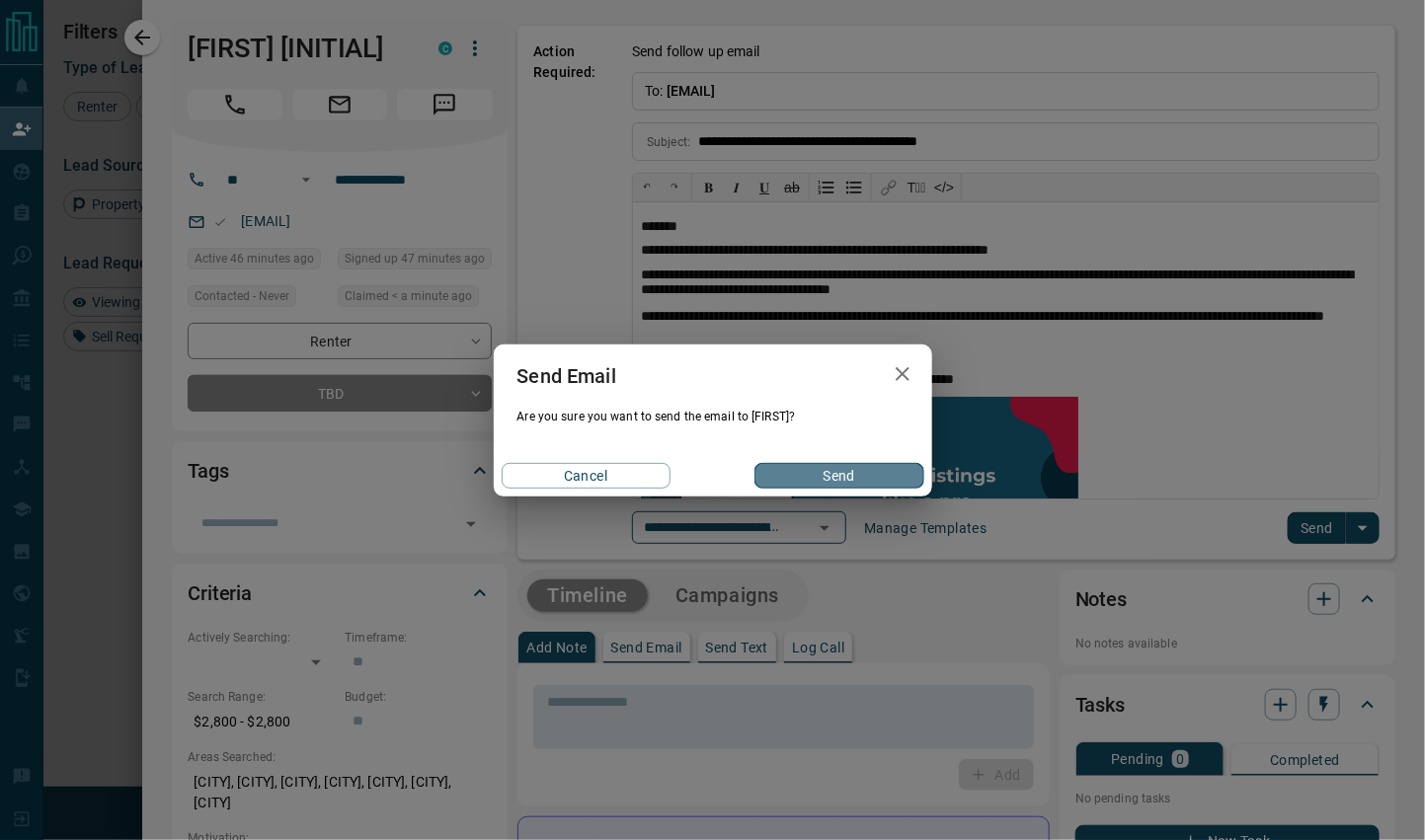 click on "Send" at bounding box center (838, 476) 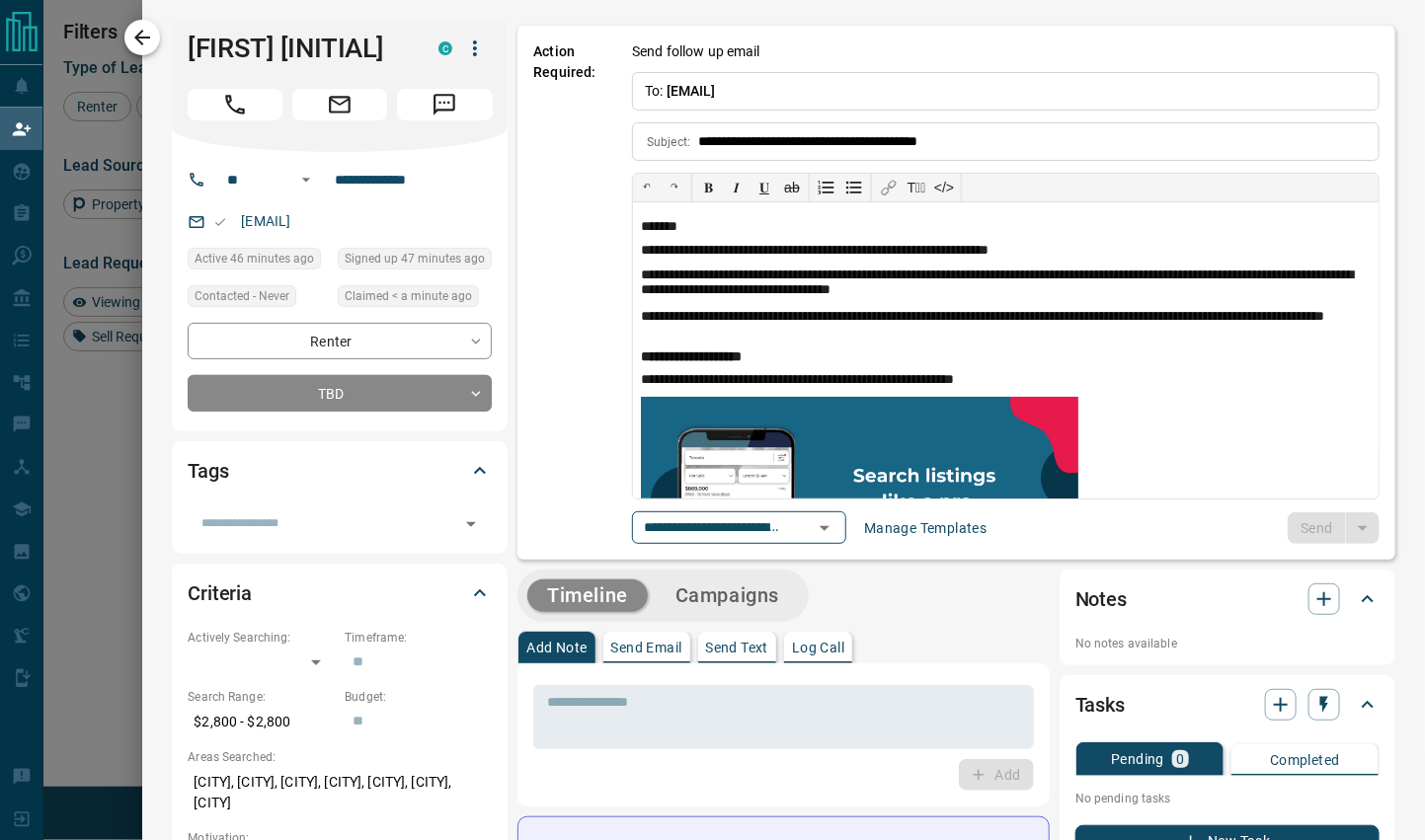 click 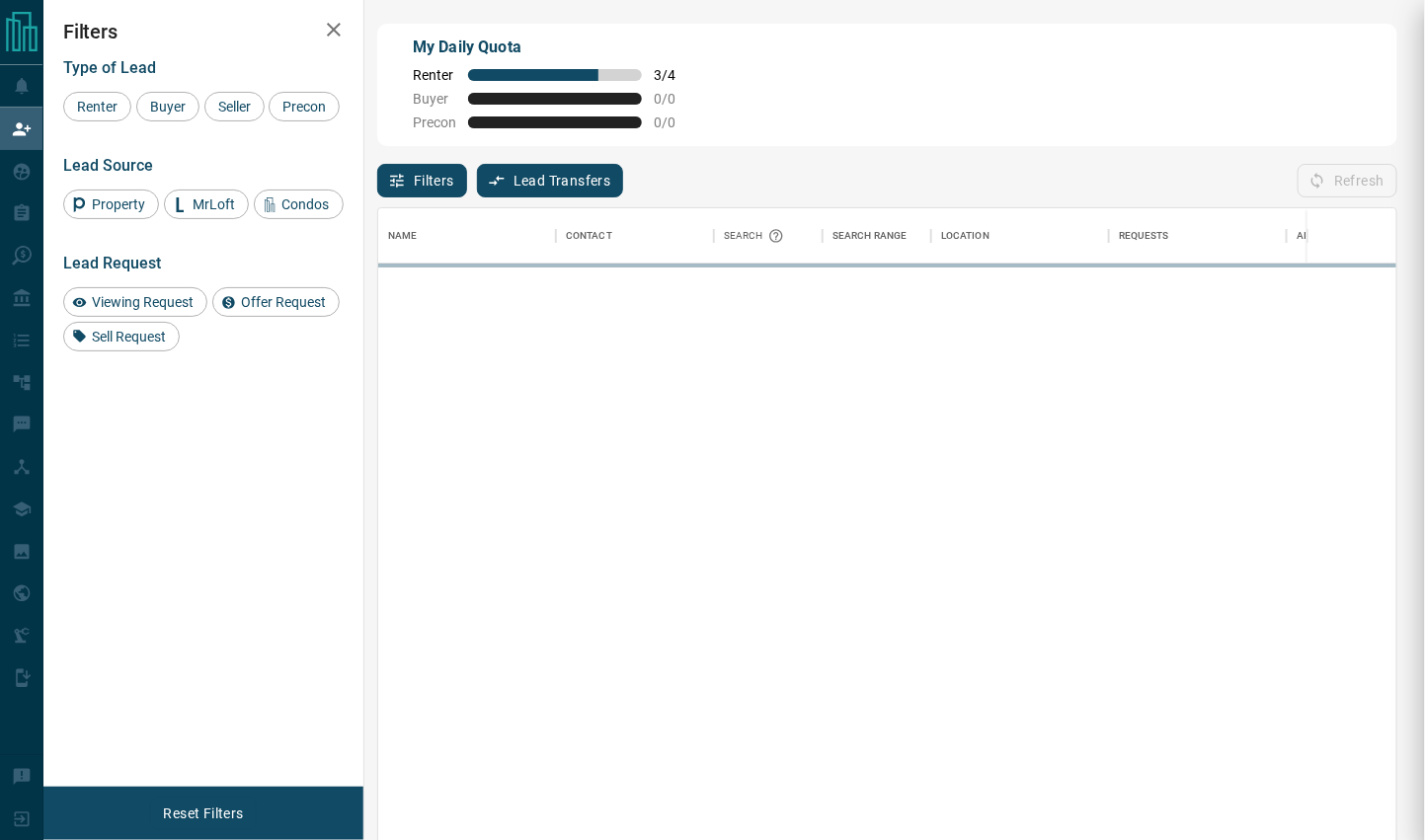 scroll, scrollTop: 1, scrollLeft: 1, axis: both 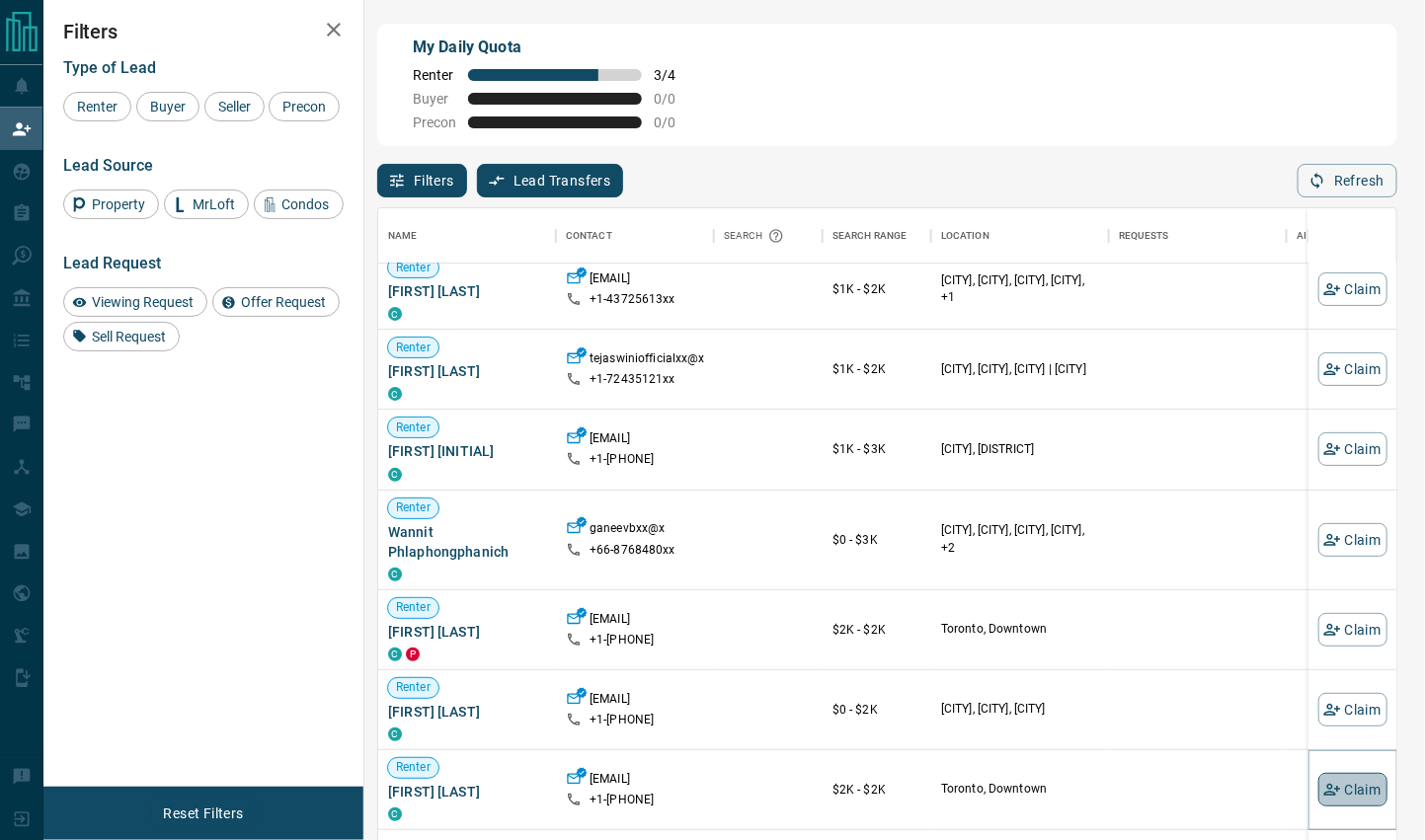 click on "Claim" at bounding box center [1353, 790] 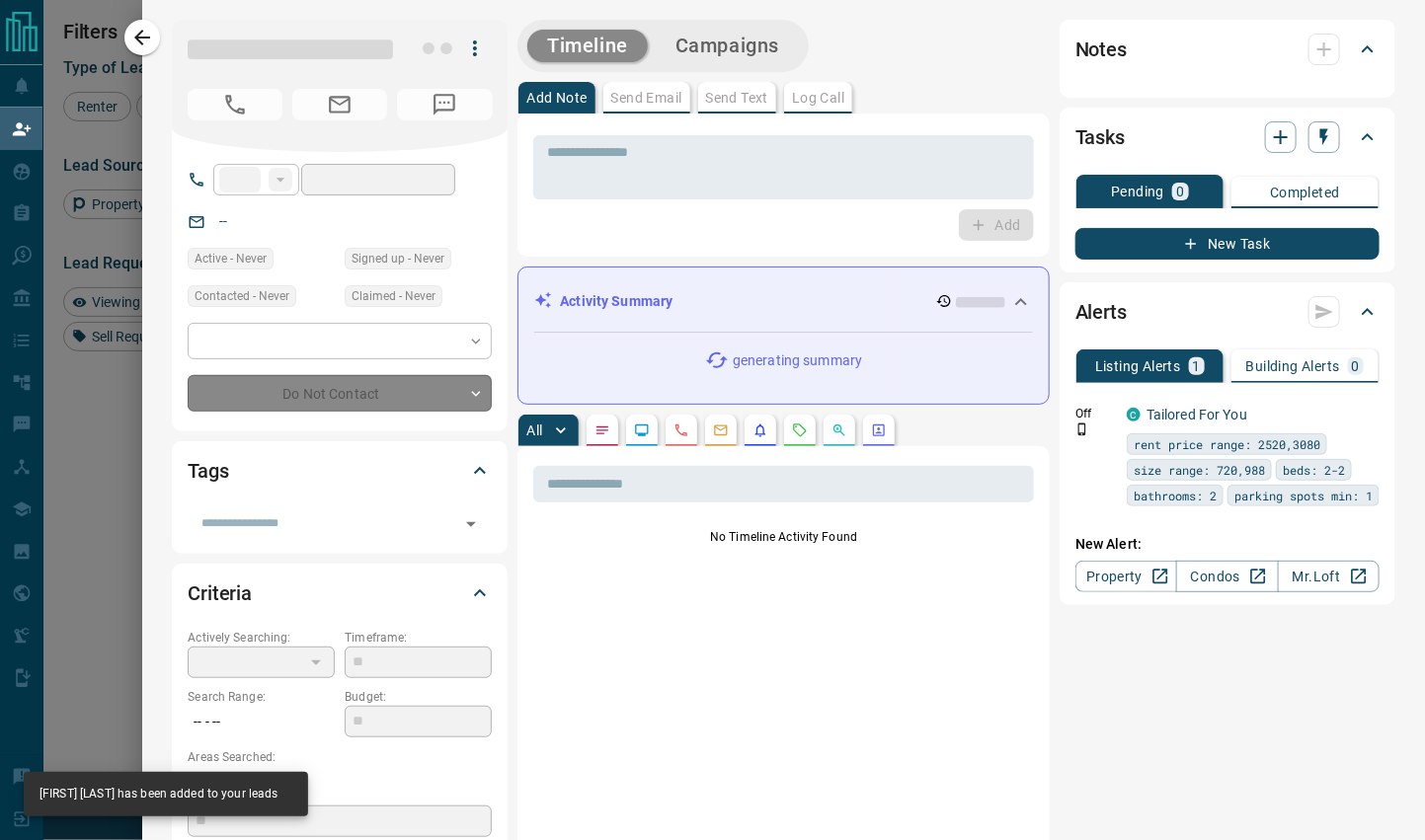 type on "**" 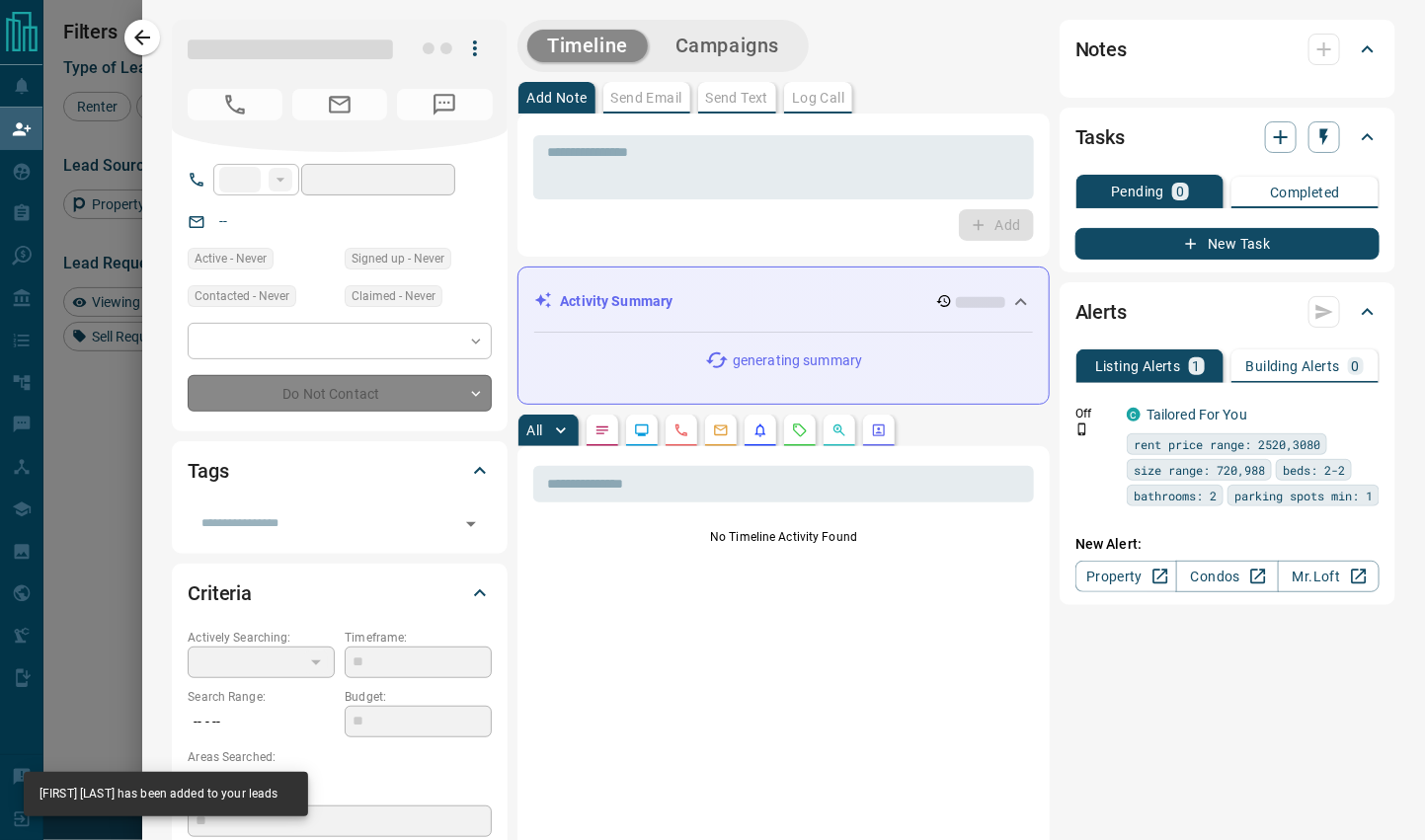 type on "**********" 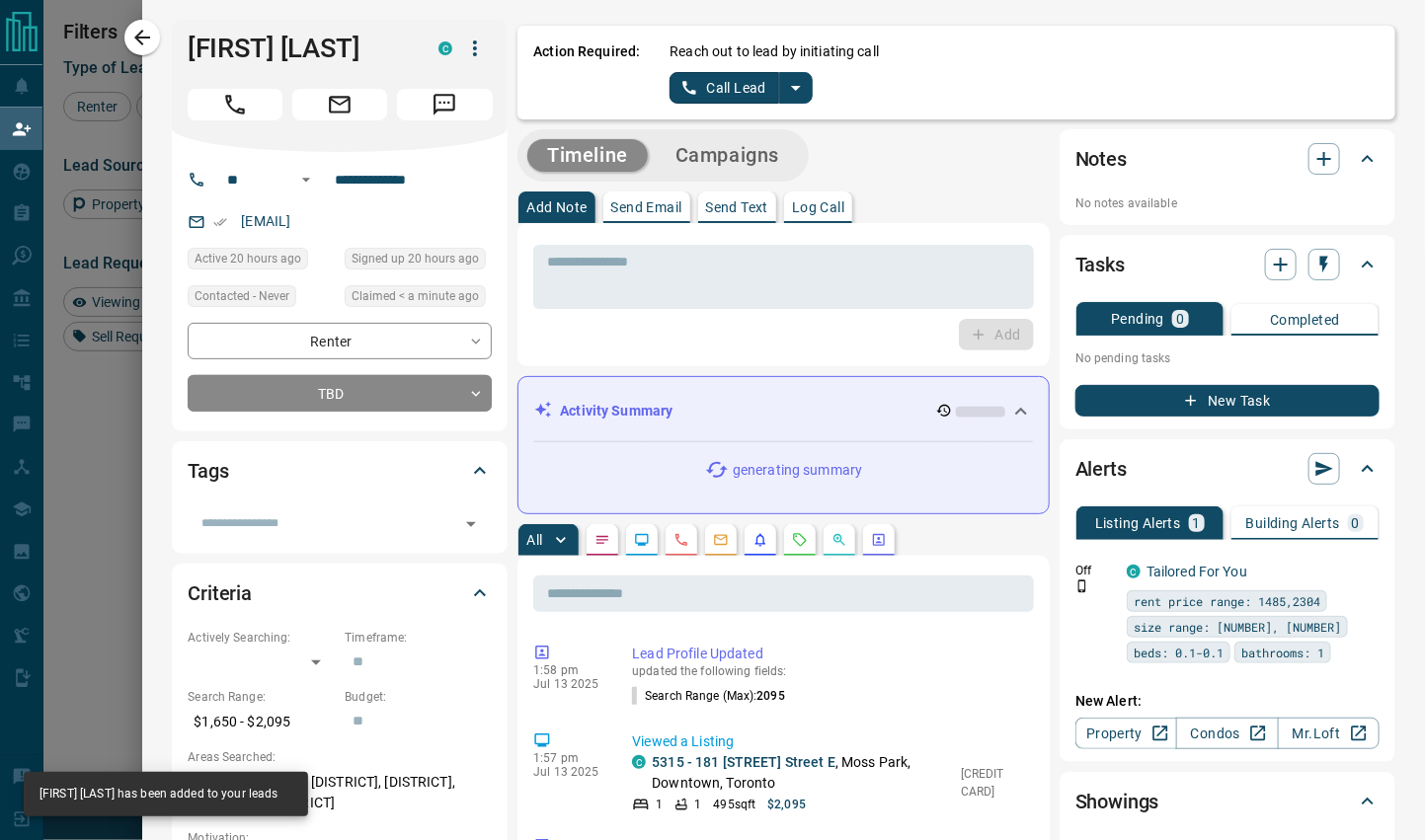 scroll, scrollTop: 0, scrollLeft: 0, axis: both 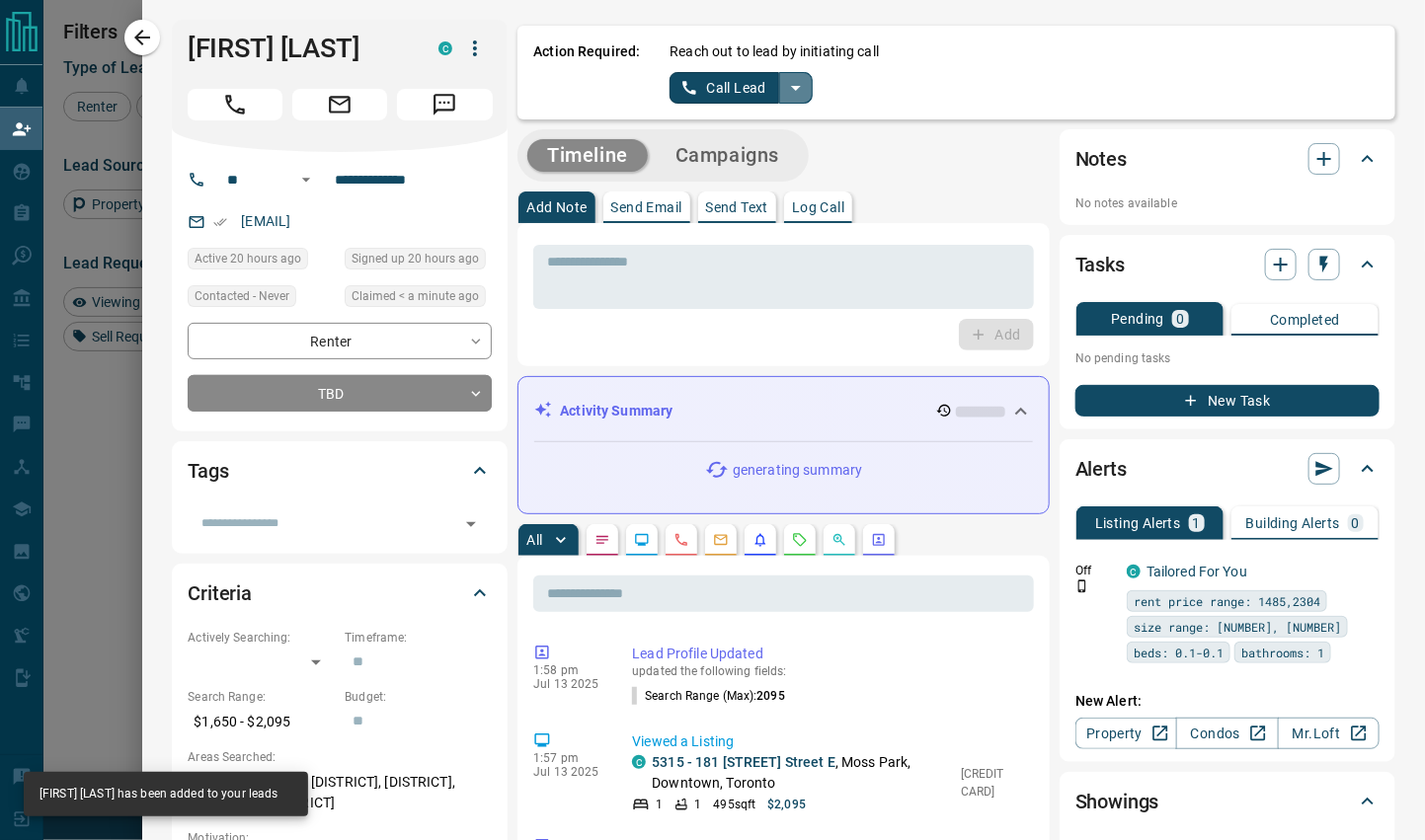 click 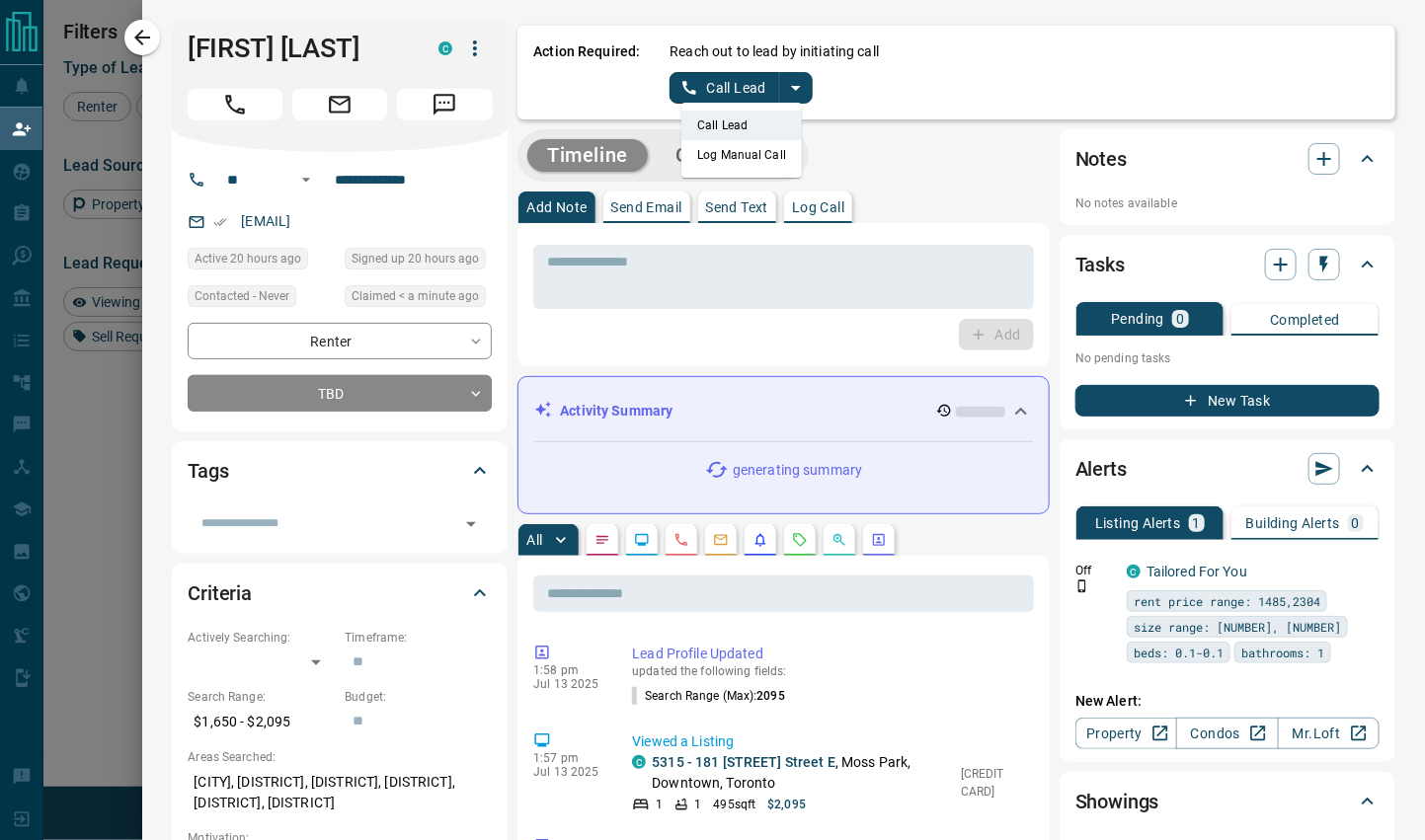 click on "Log Manual Call" at bounding box center (742, 155) 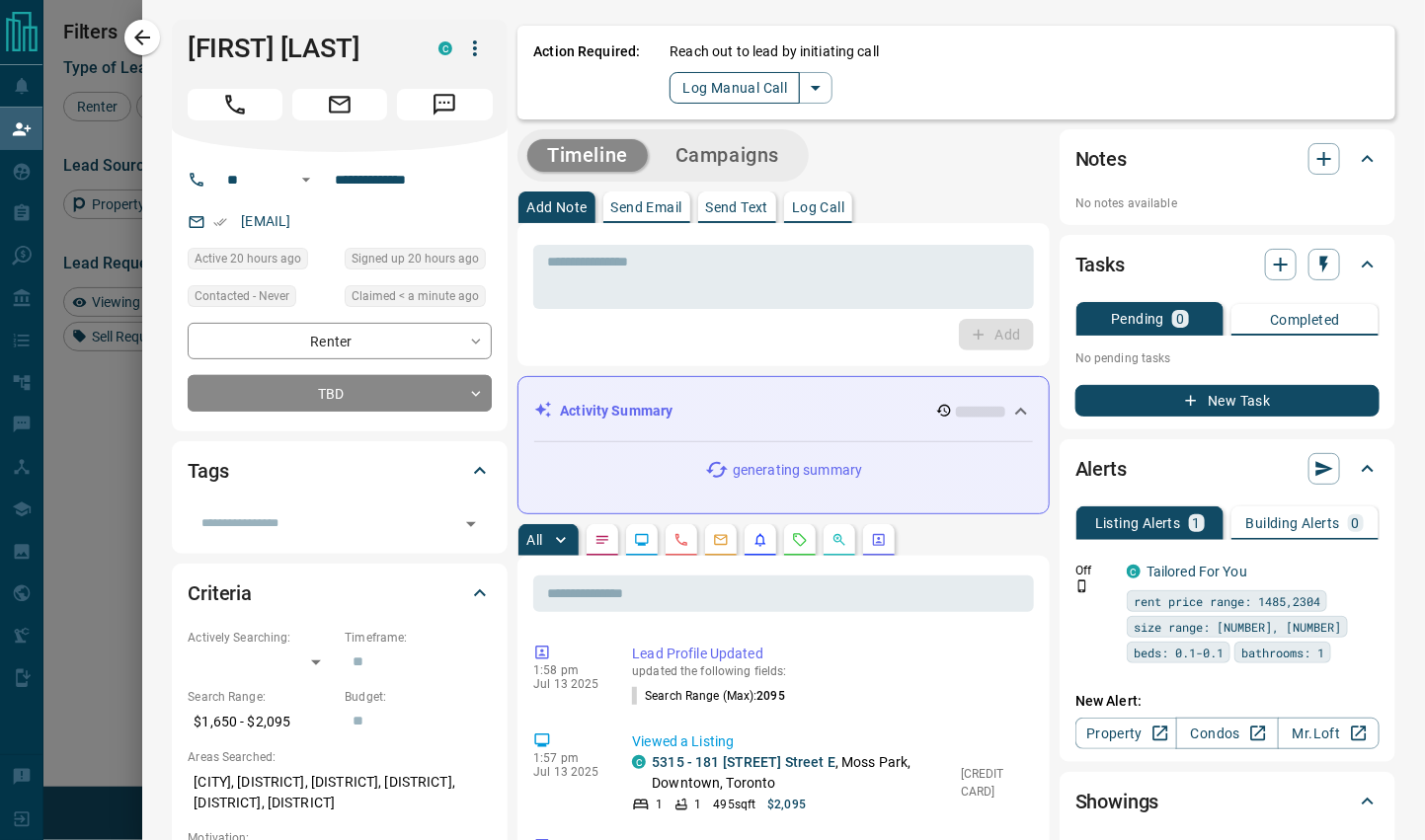 click on "Log Manual Call" at bounding box center (735, 88) 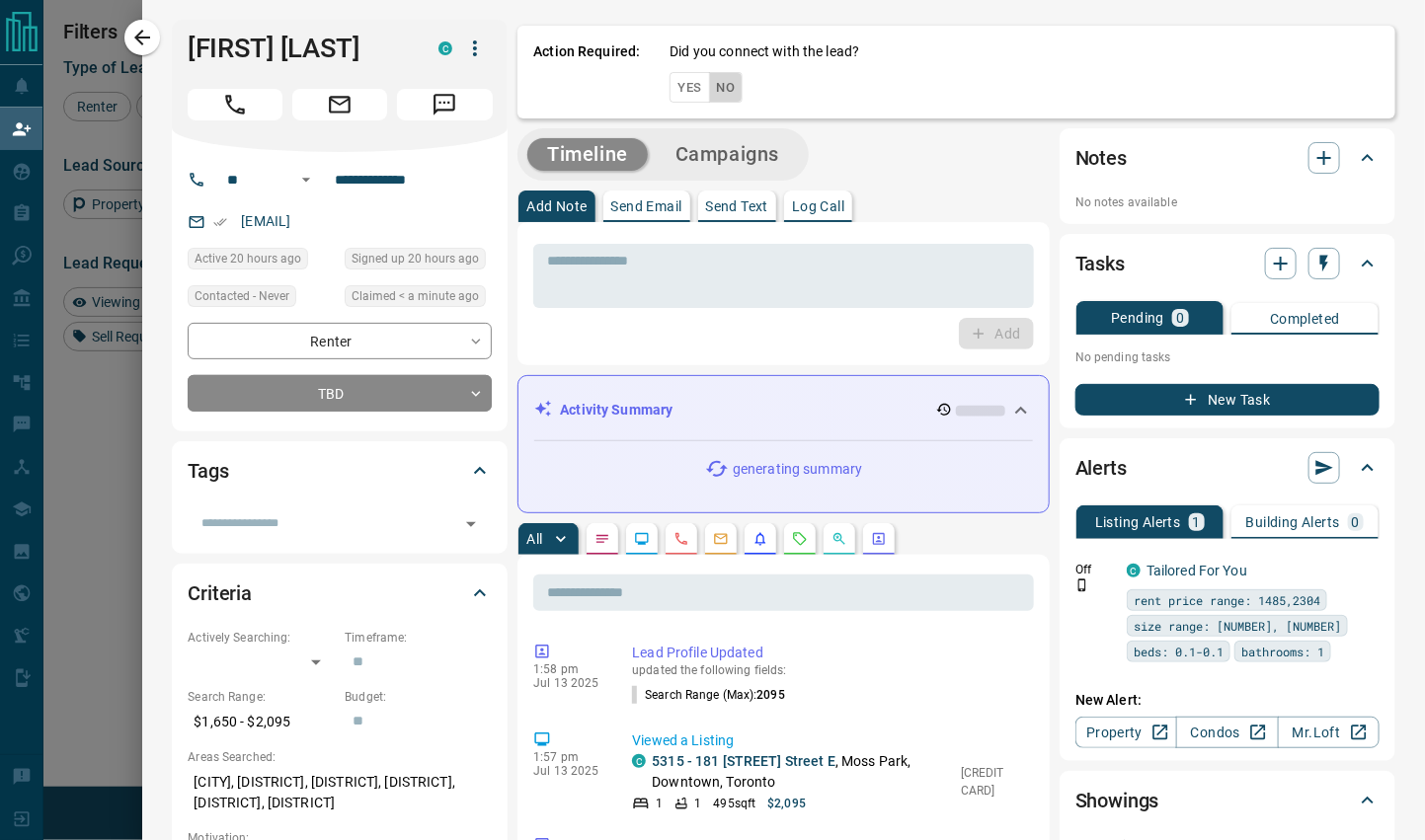 click on "No" at bounding box center (726, 87) 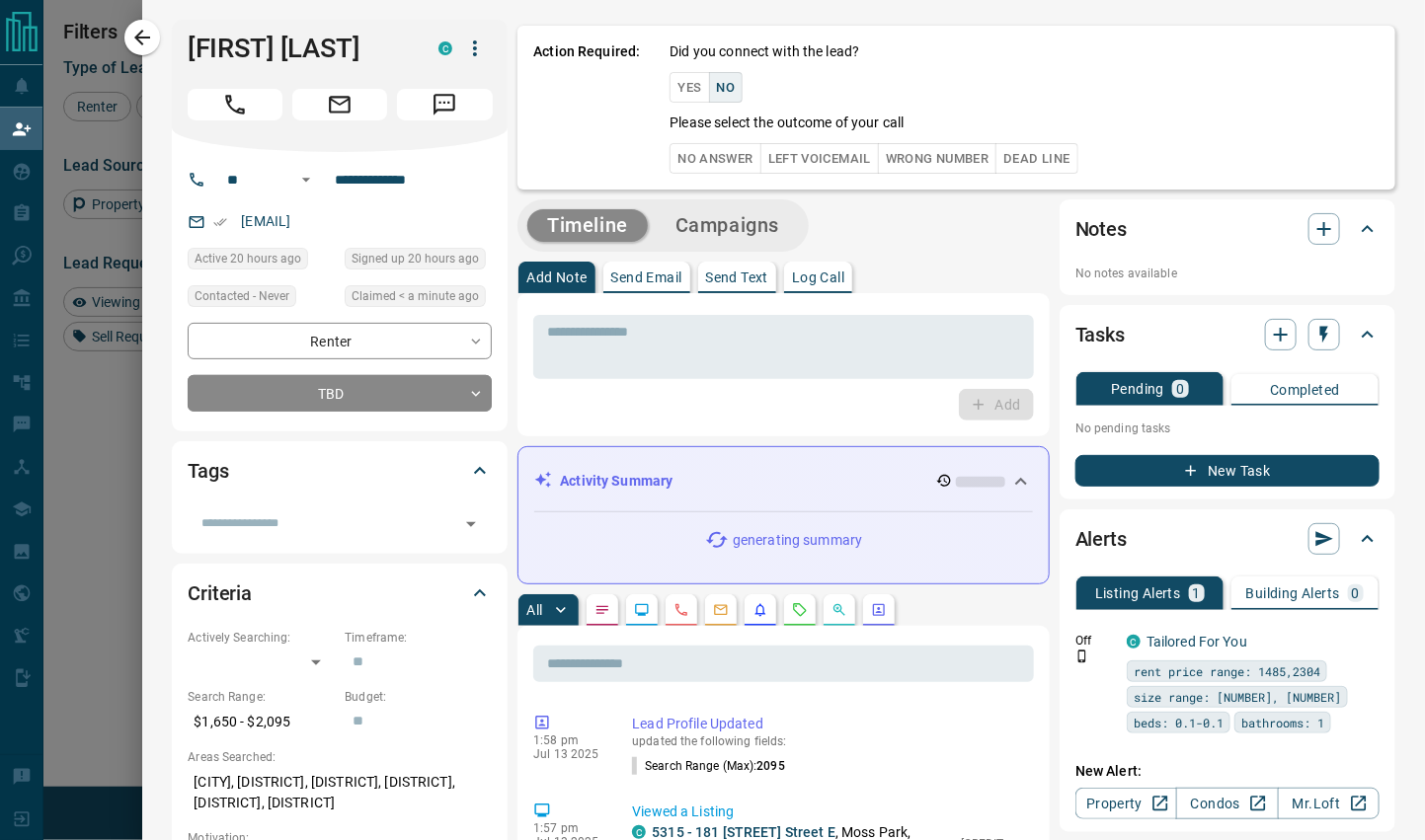 click on "No Answer" at bounding box center [715, 158] 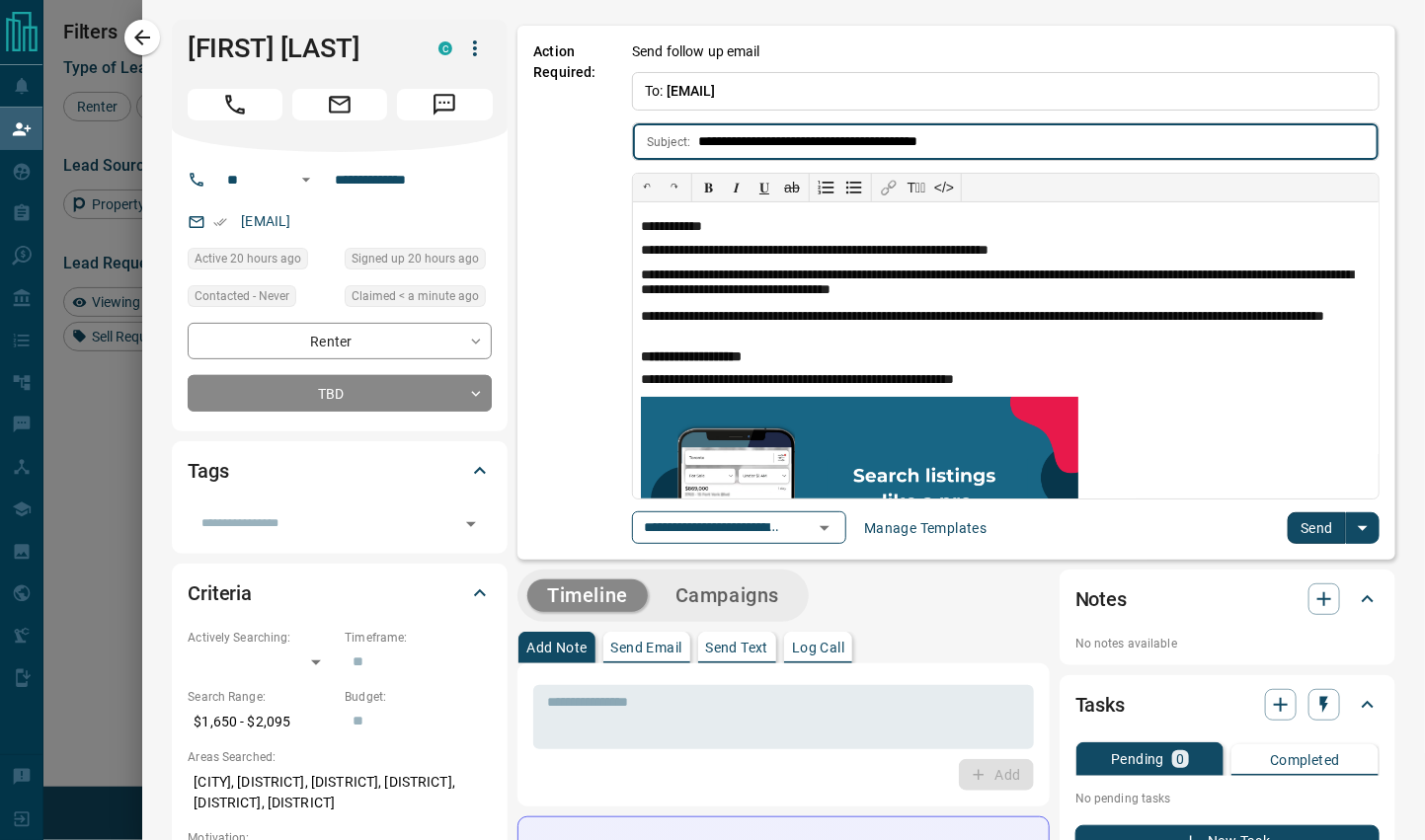click on "Send" at bounding box center [1316, 528] 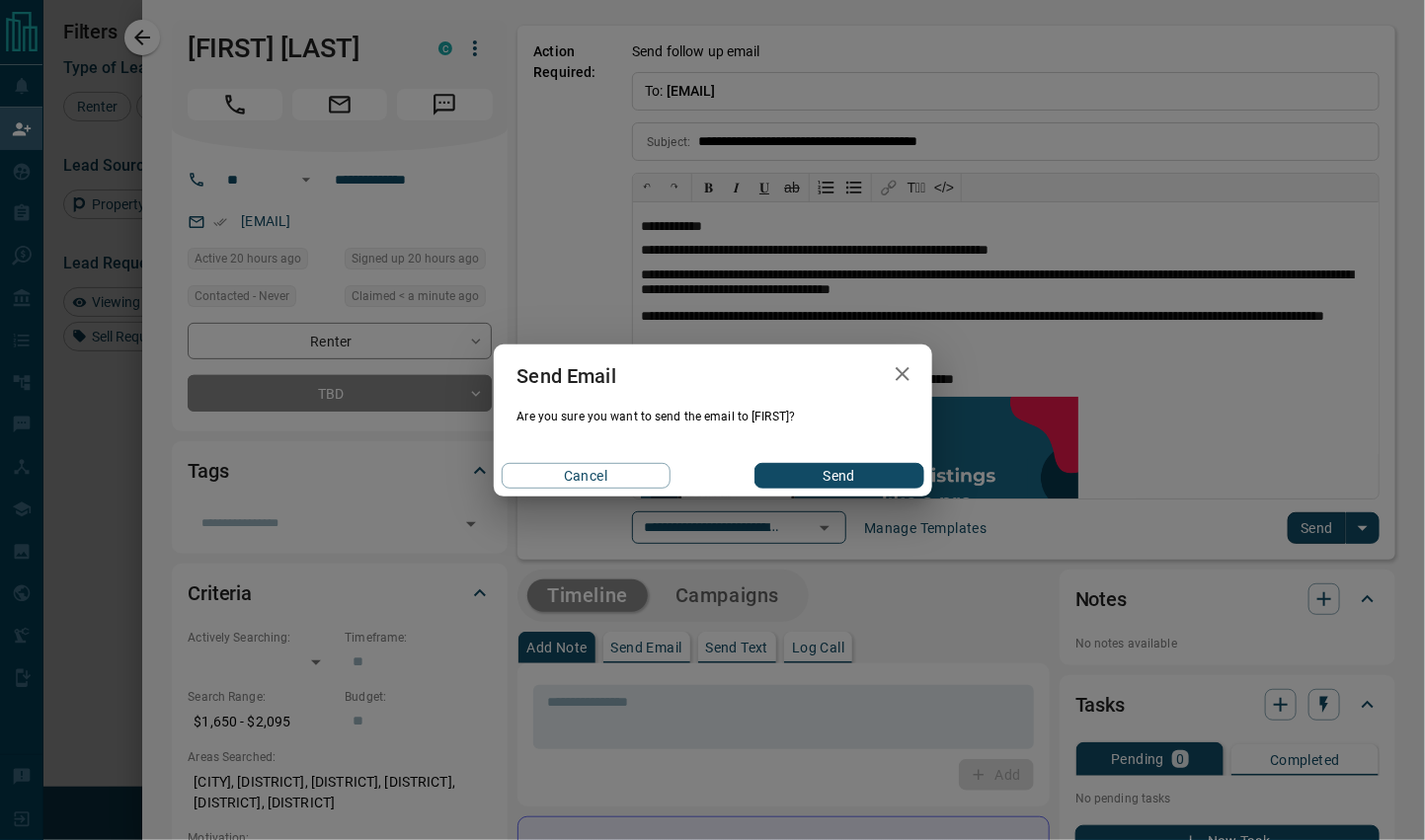 click on "Send" at bounding box center [838, 476] 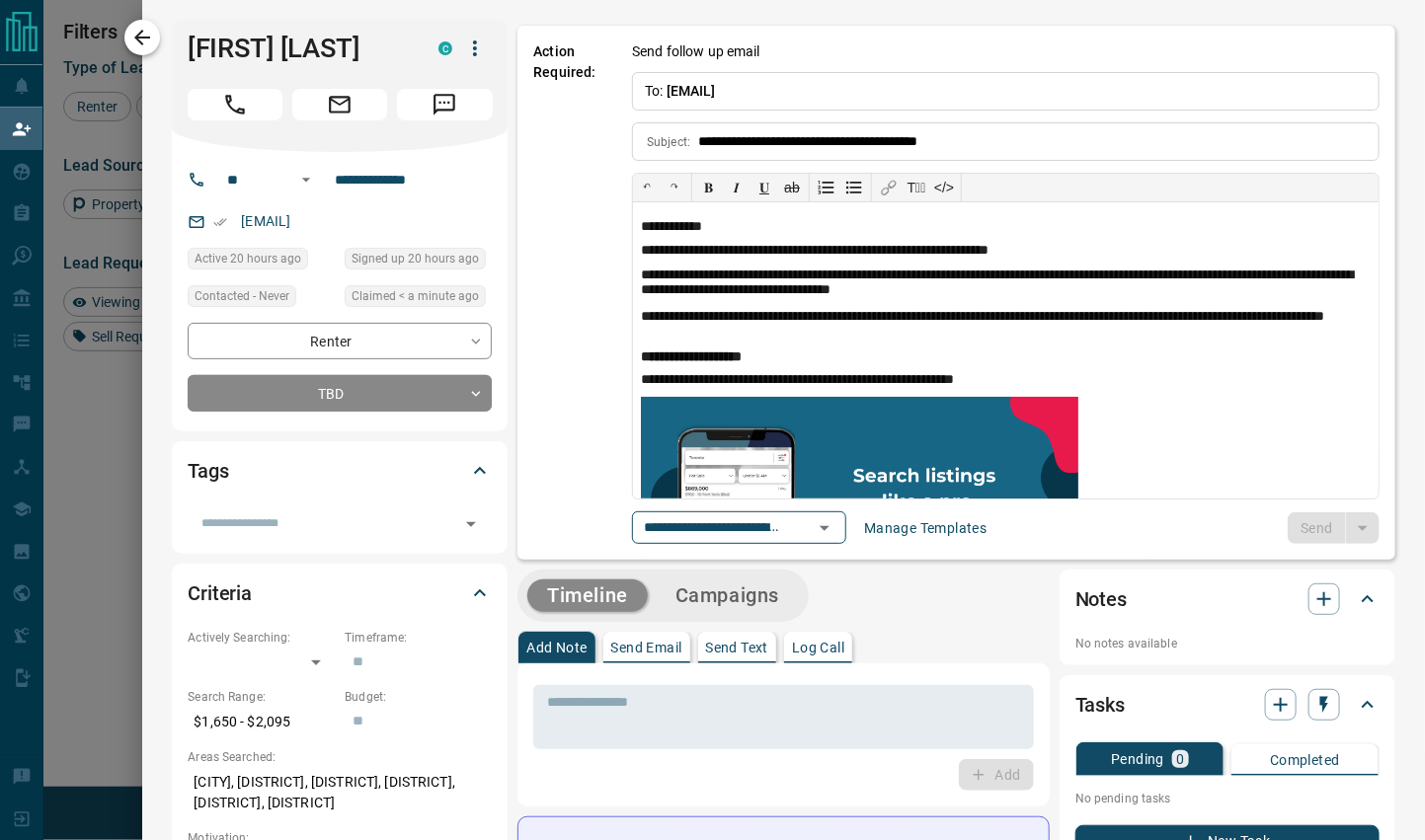 click 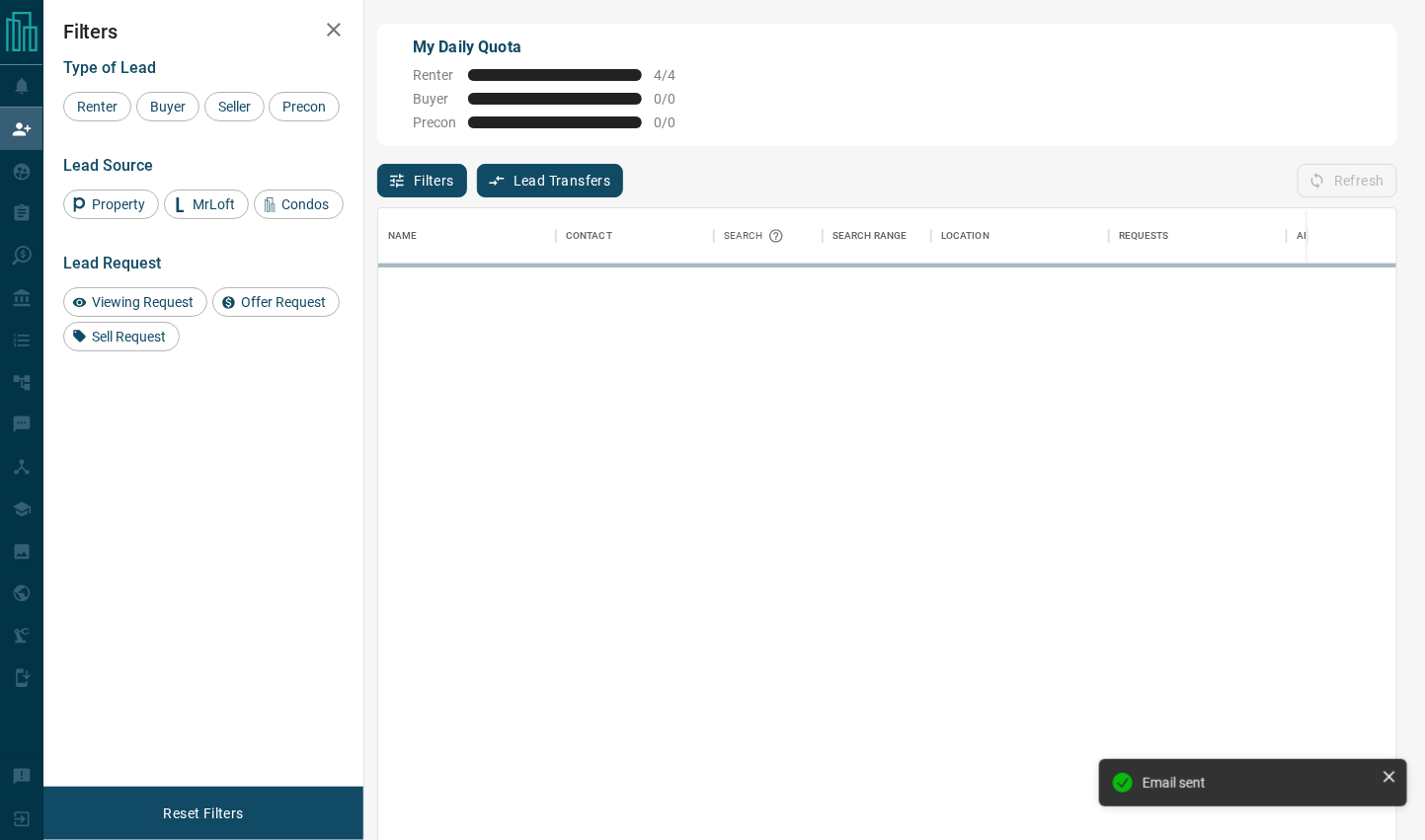 scroll, scrollTop: 1, scrollLeft: 1, axis: both 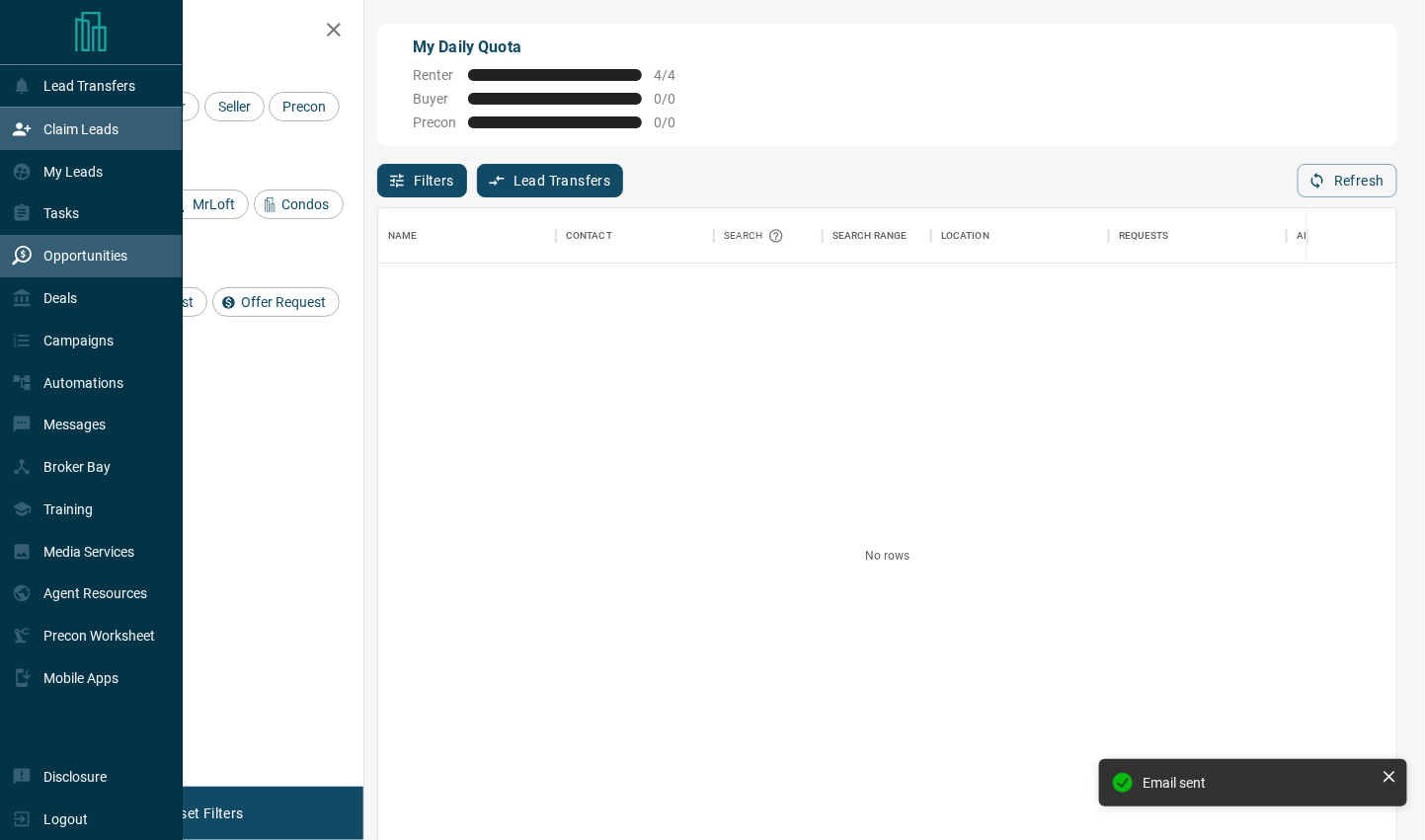 click on "Opportunities" at bounding box center (69, 256) 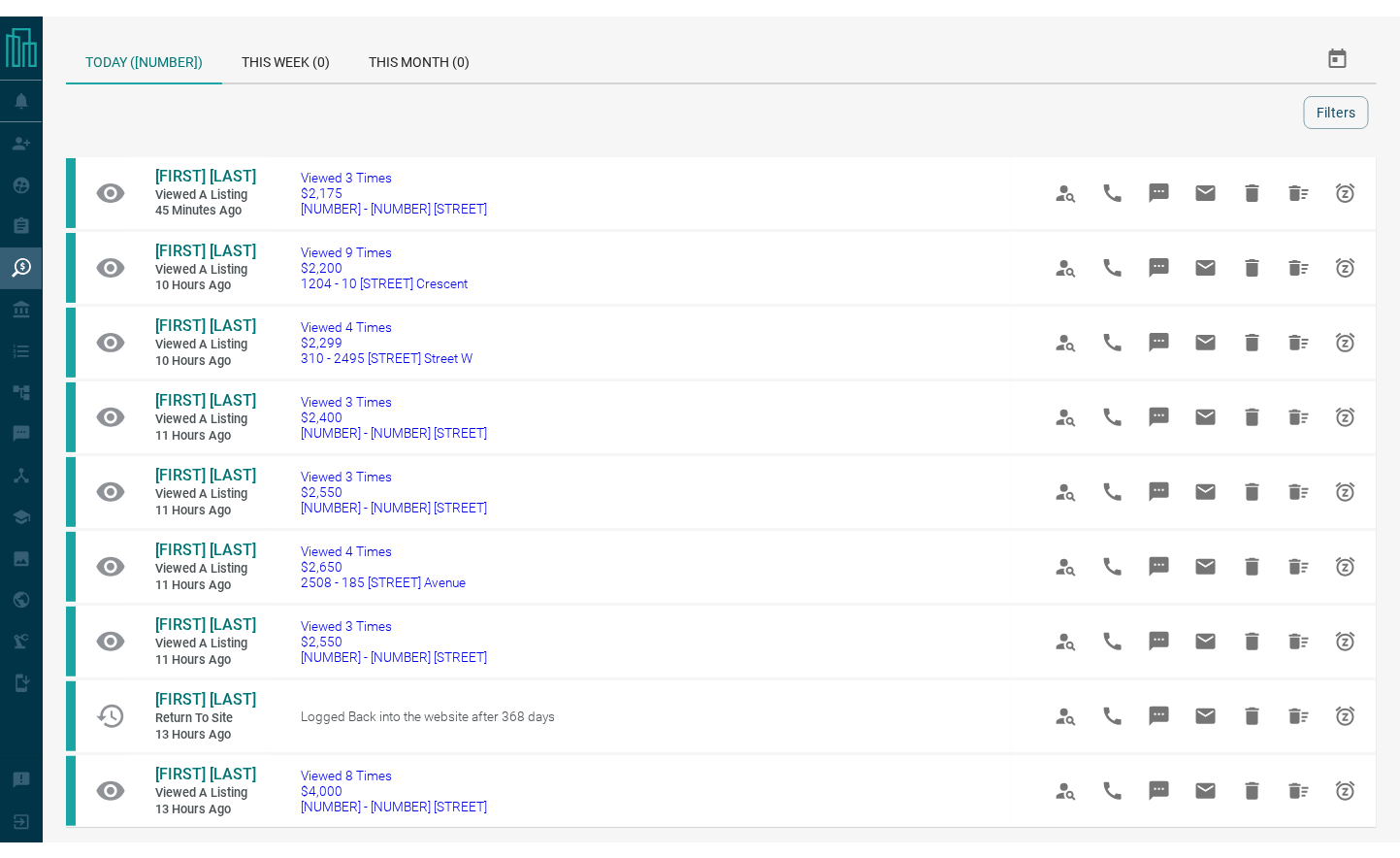 scroll, scrollTop: 0, scrollLeft: 0, axis: both 